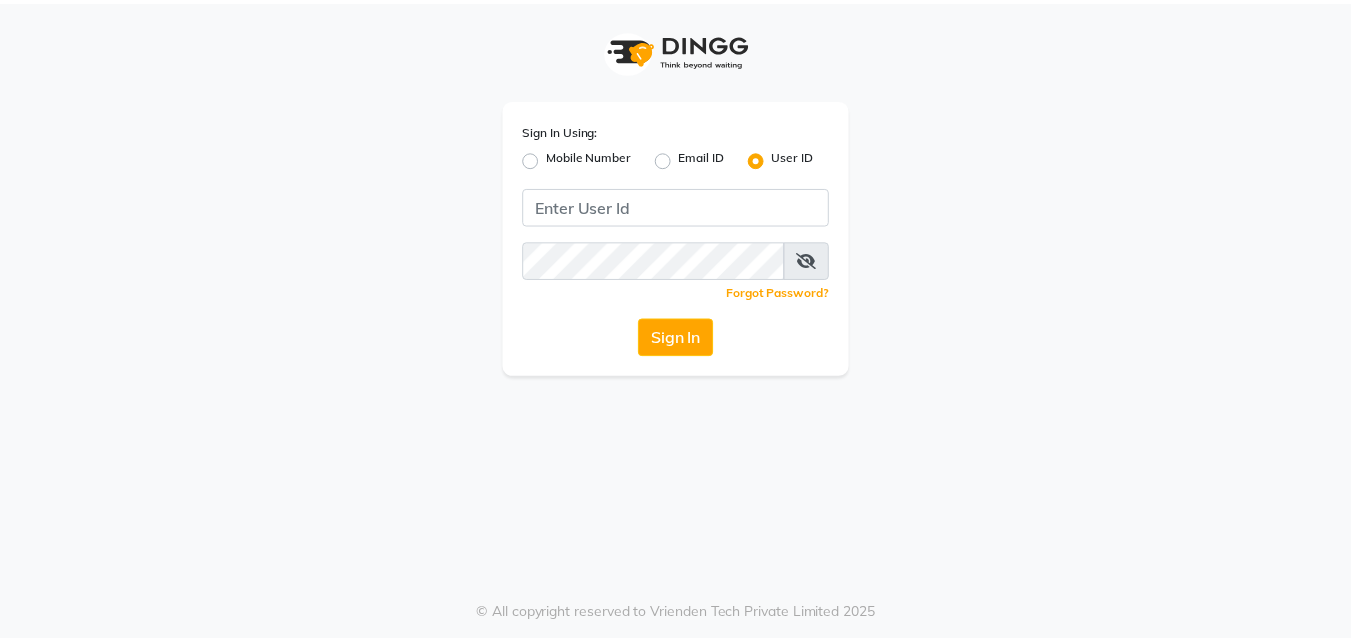 scroll, scrollTop: 0, scrollLeft: 0, axis: both 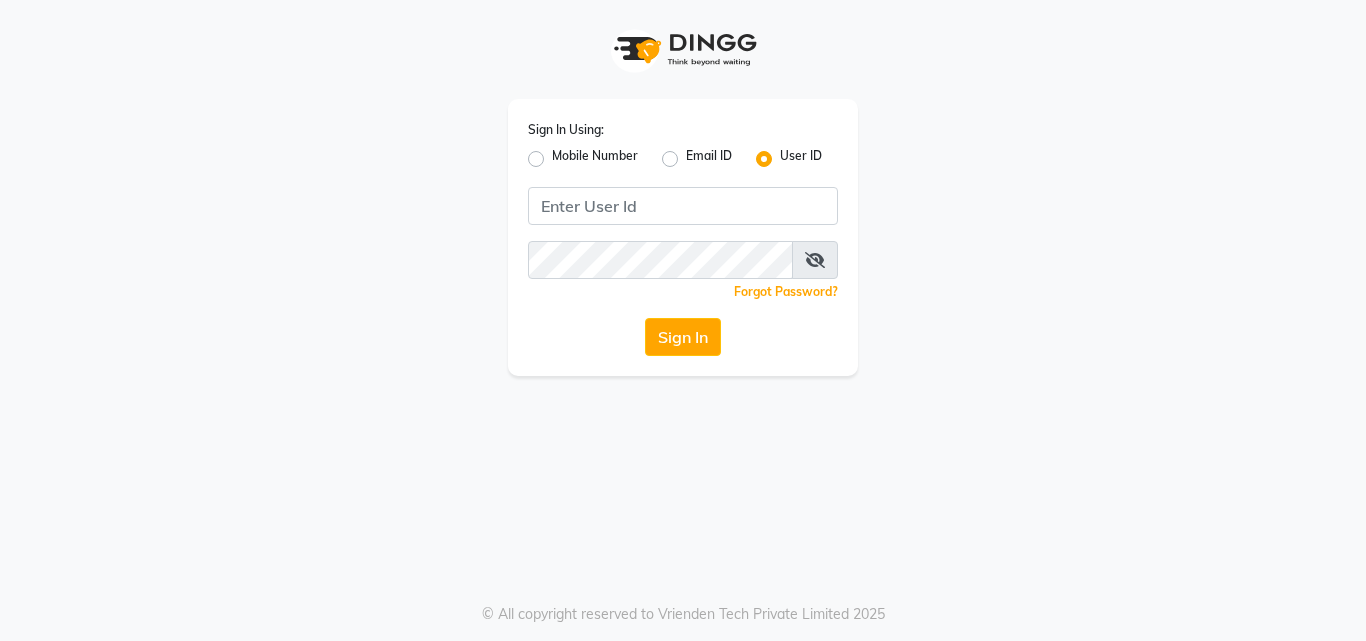 click on "Mobile Number" 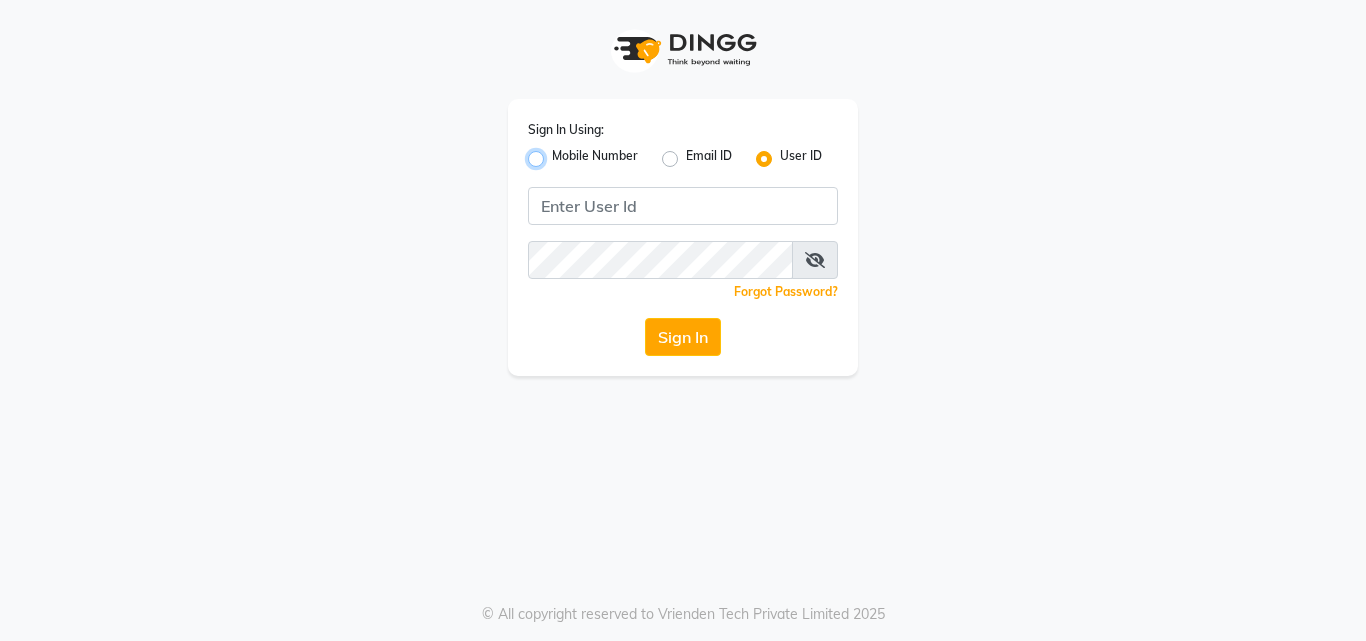 click on "Mobile Number" at bounding box center (558, 153) 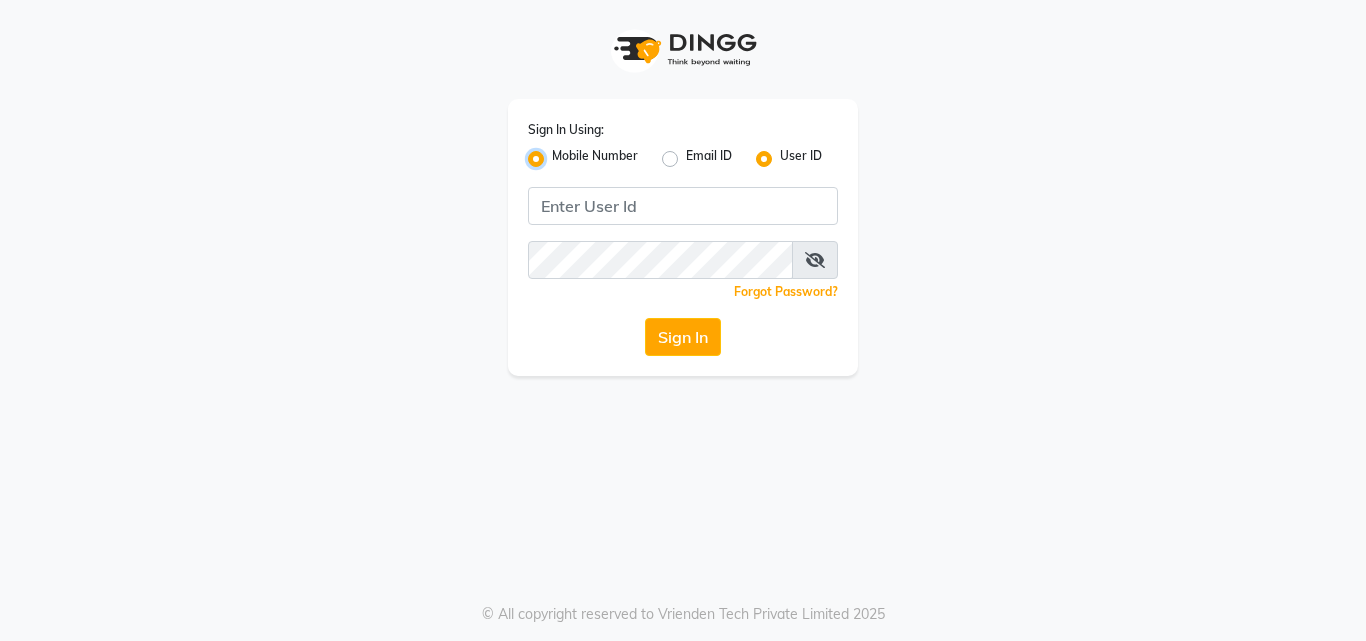 radio on "false" 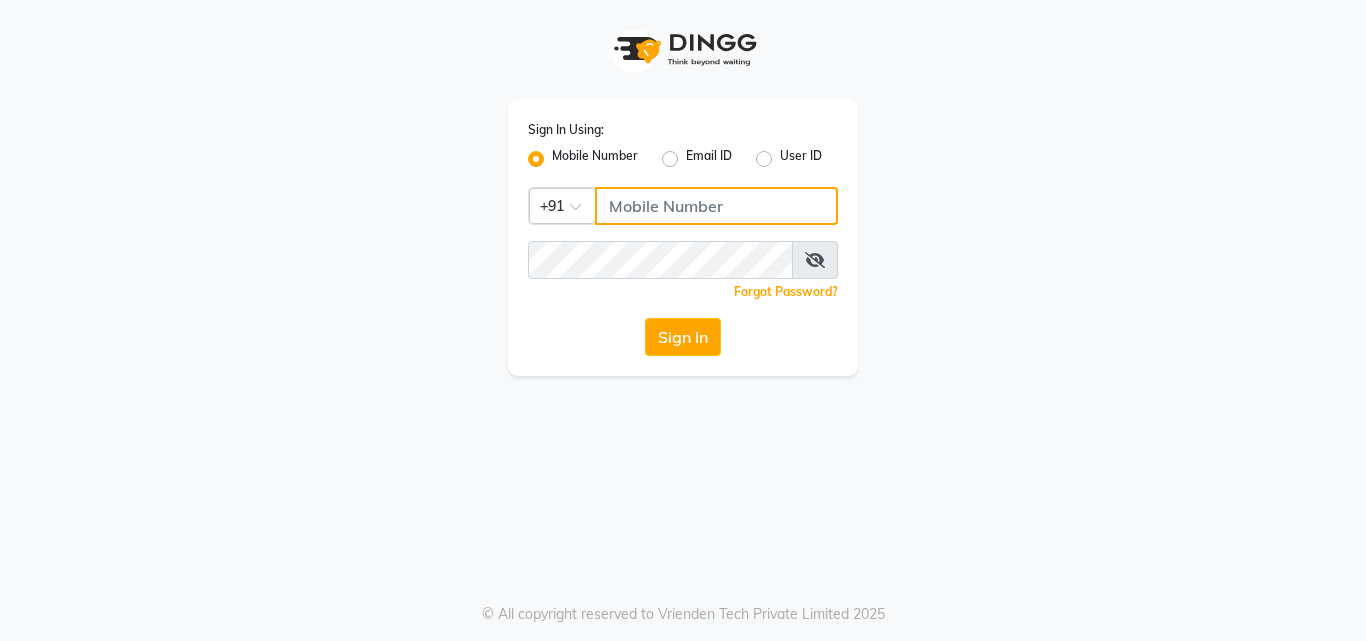 click 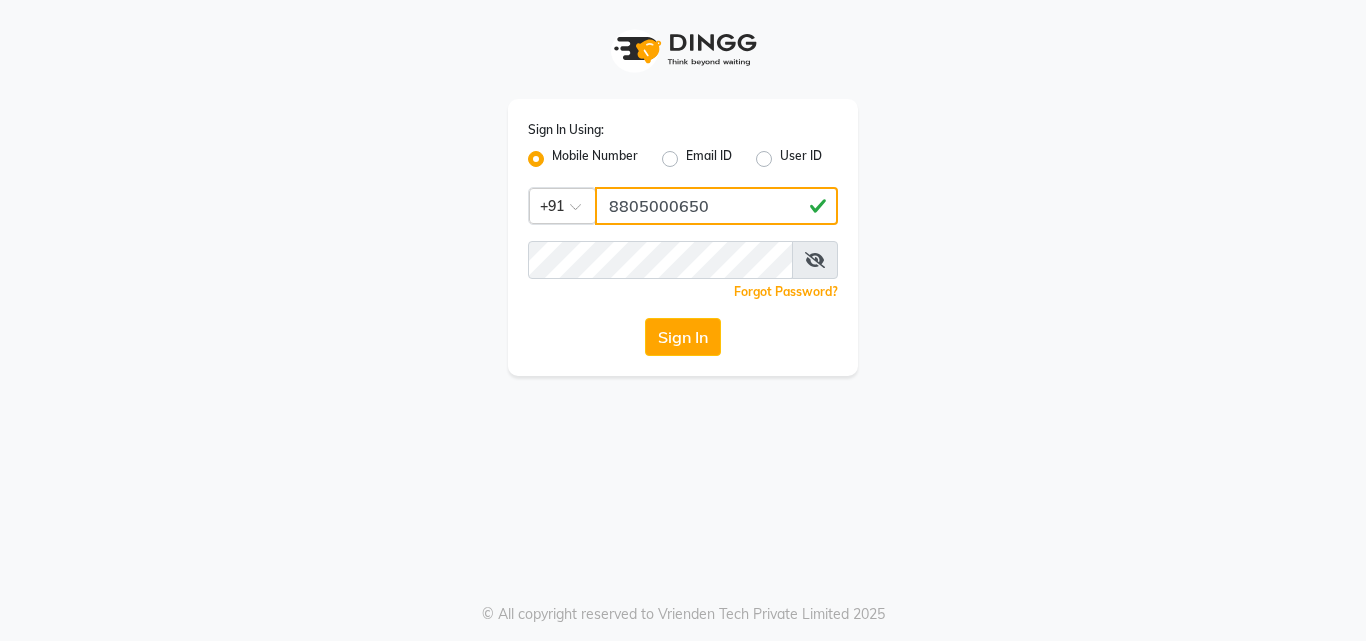 type on "8805000650" 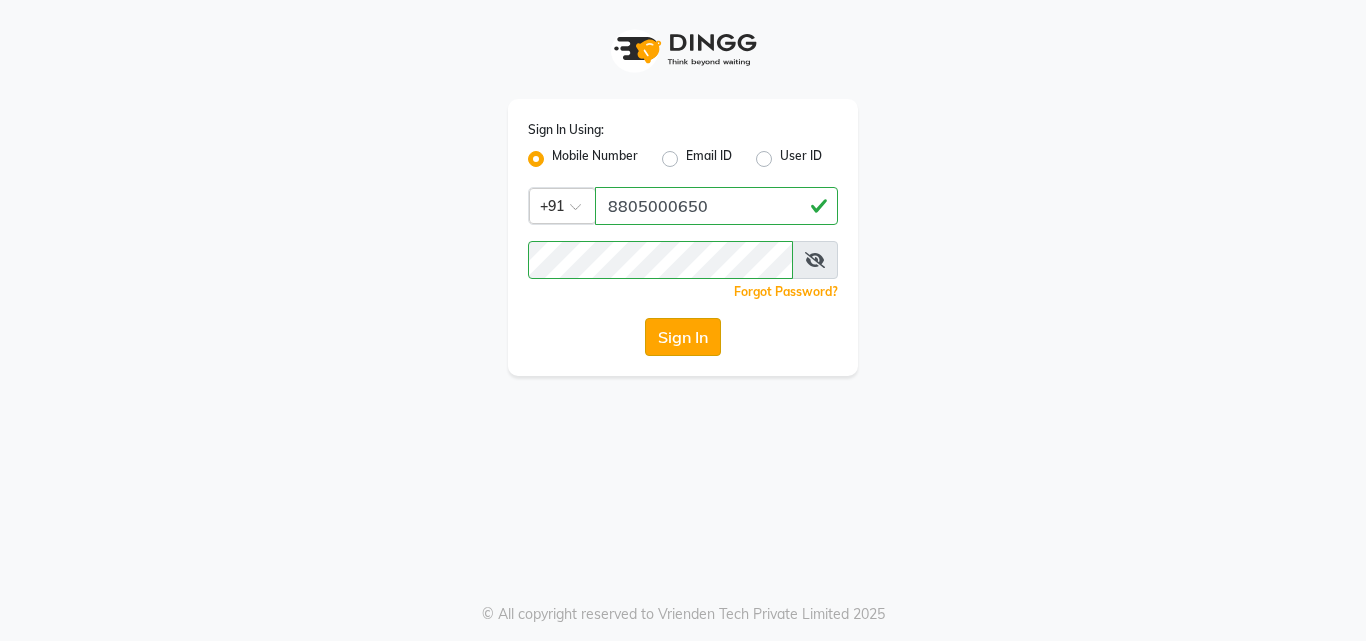 click on "Sign In" 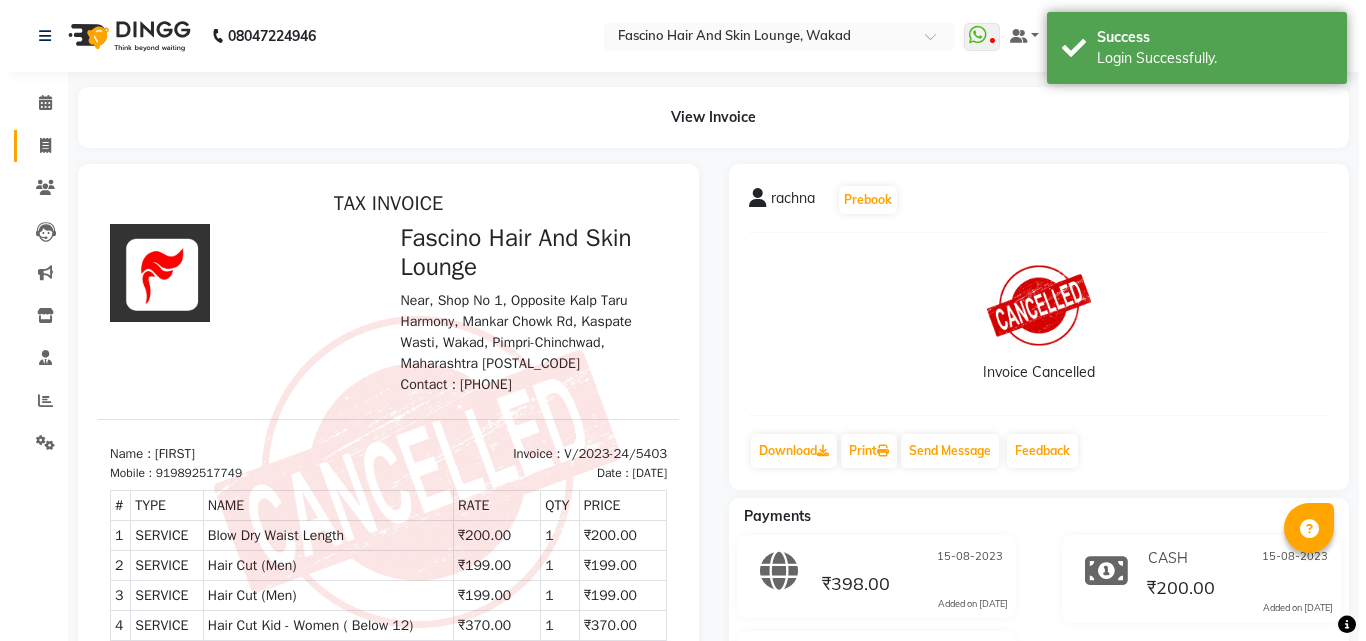 scroll, scrollTop: 0, scrollLeft: 0, axis: both 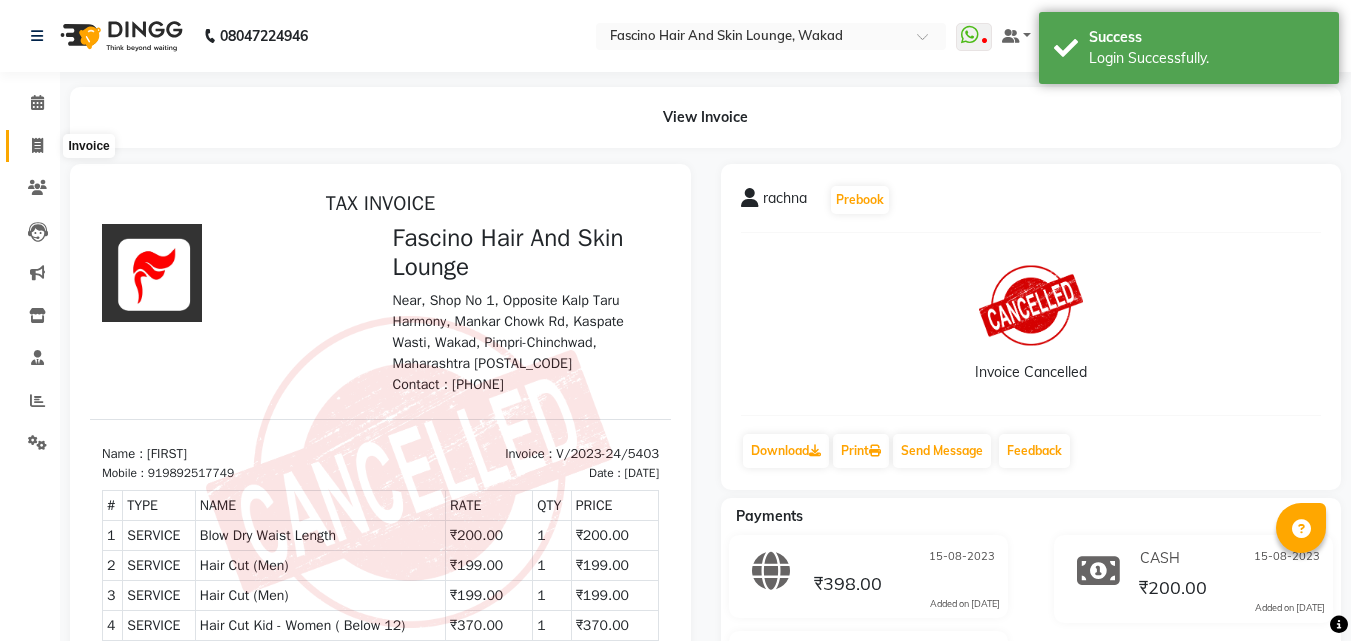 click 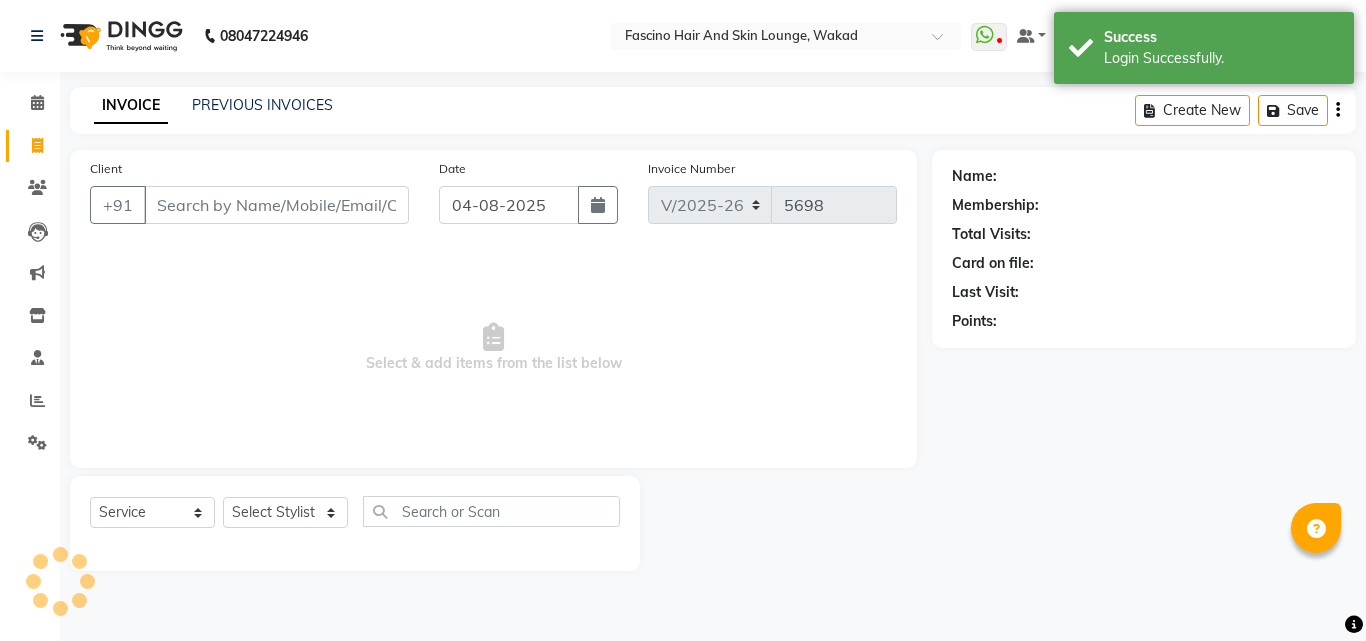 click 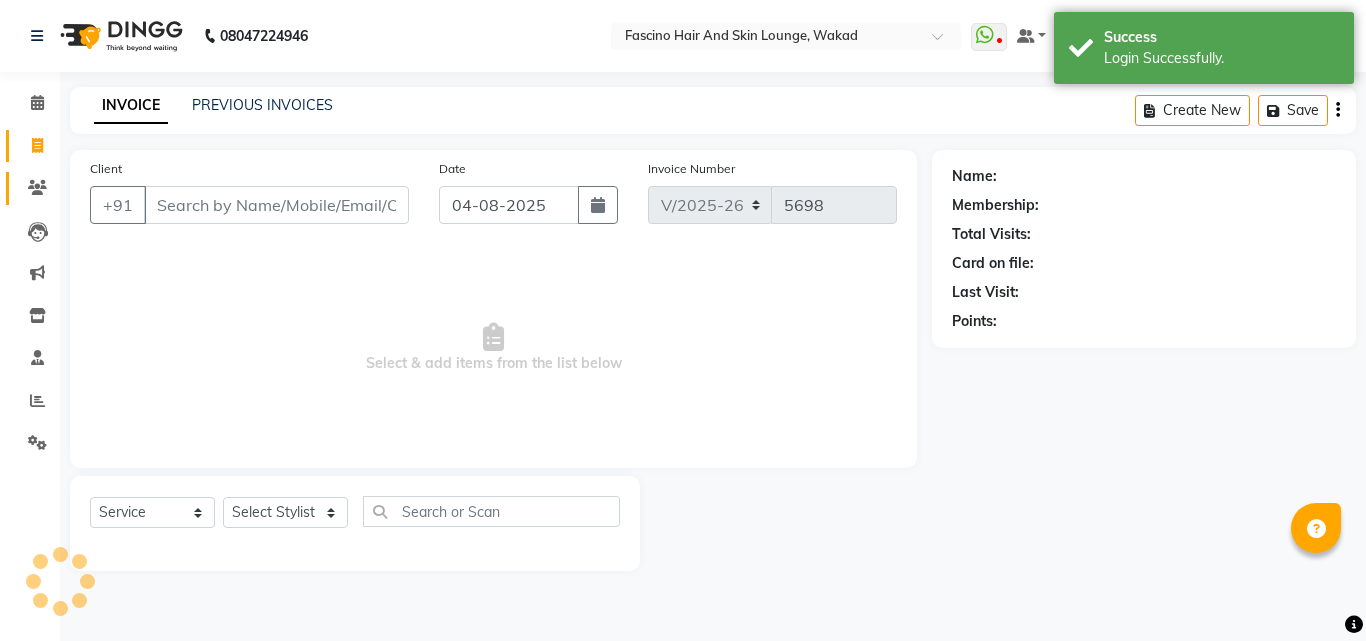 select on "126" 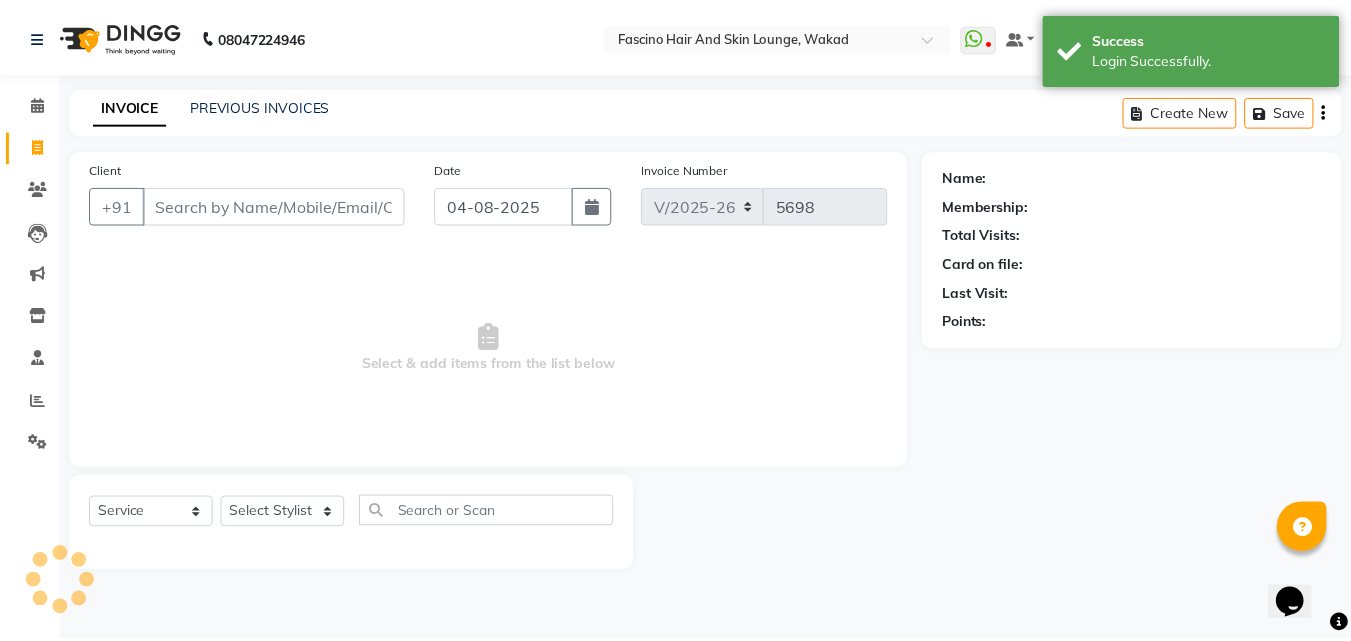 scroll, scrollTop: 0, scrollLeft: 0, axis: both 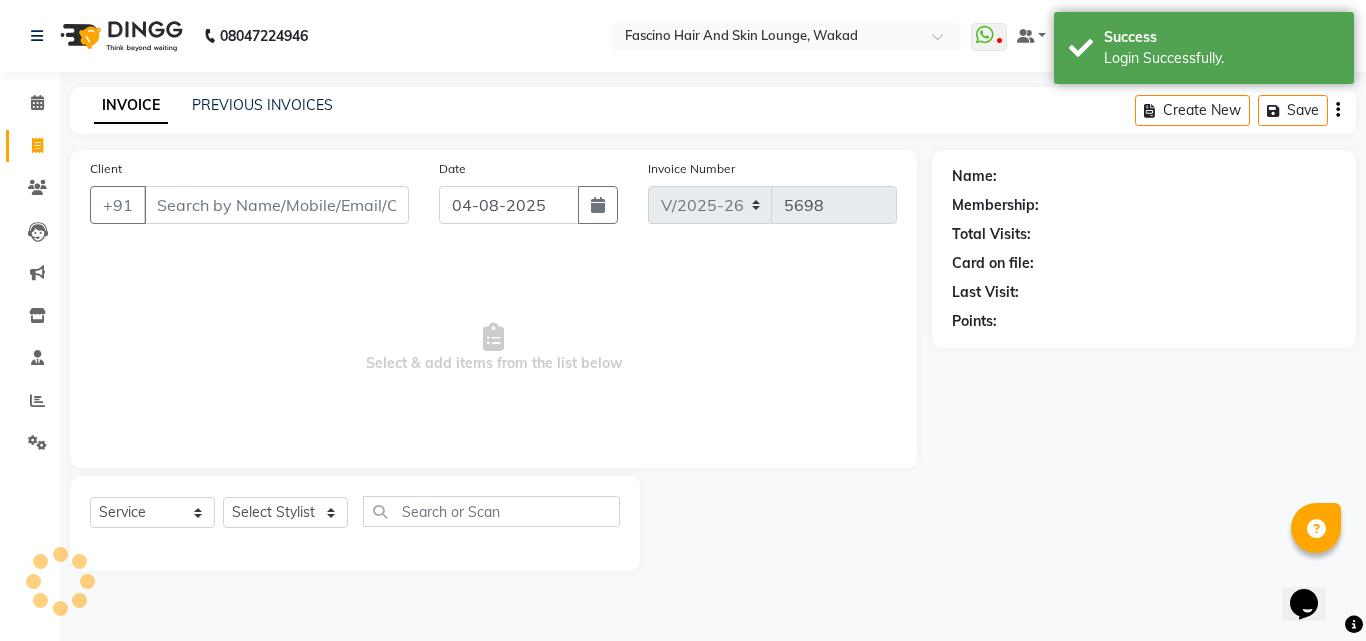 click on "Client" at bounding box center [276, 205] 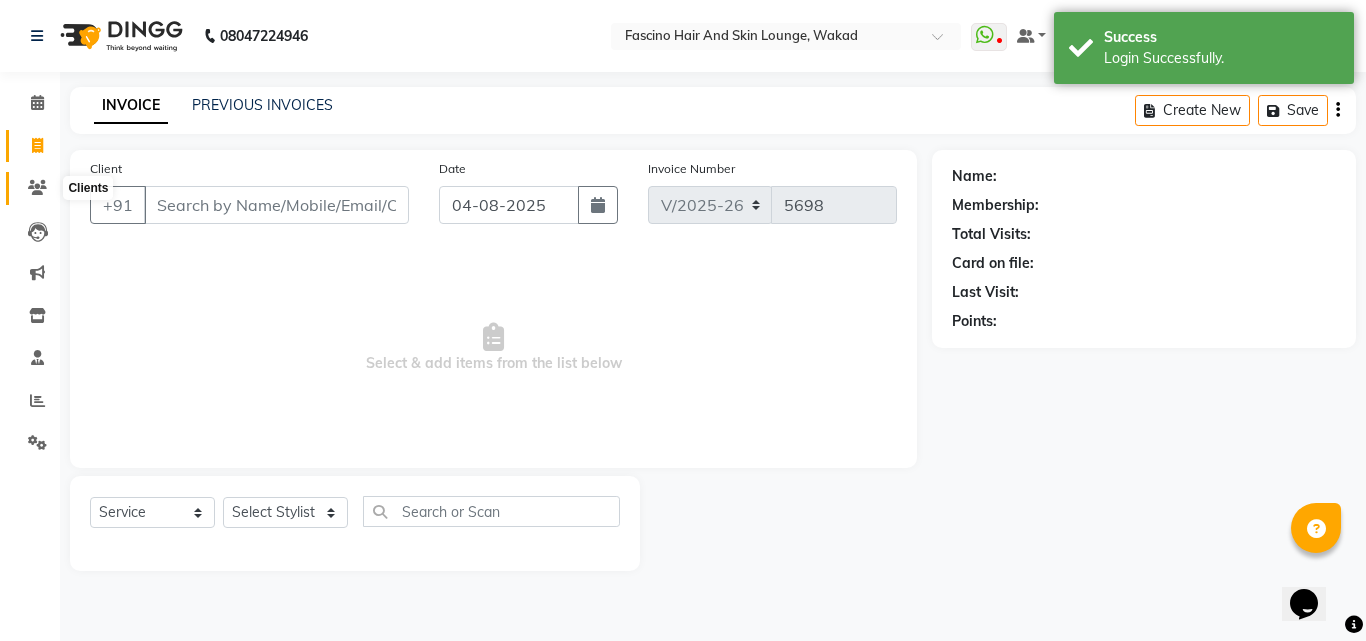click 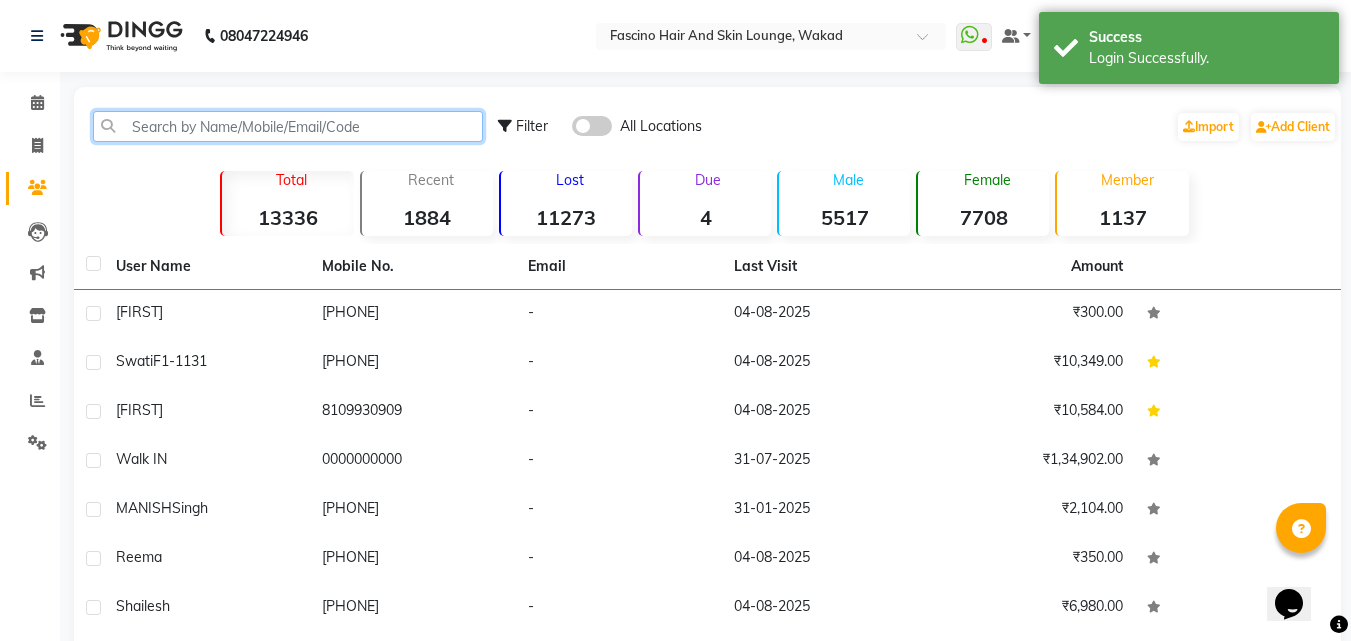 click 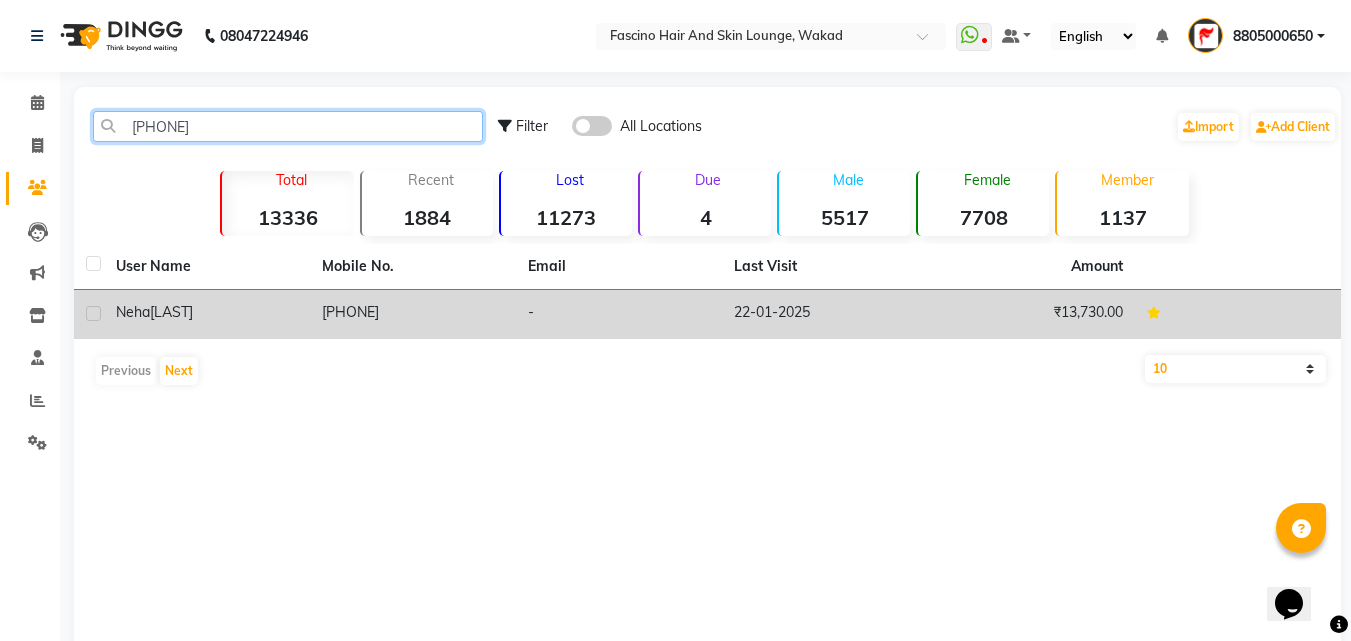 type on "[PHONE]" 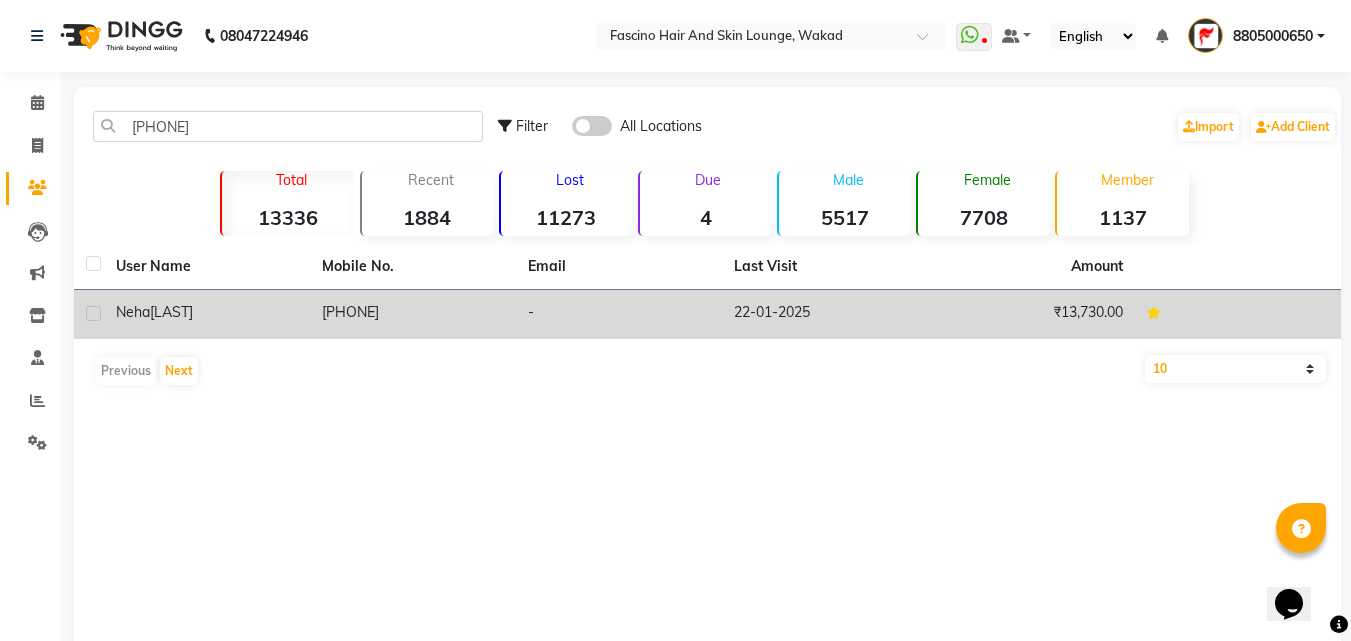 click on "[PHONE]" 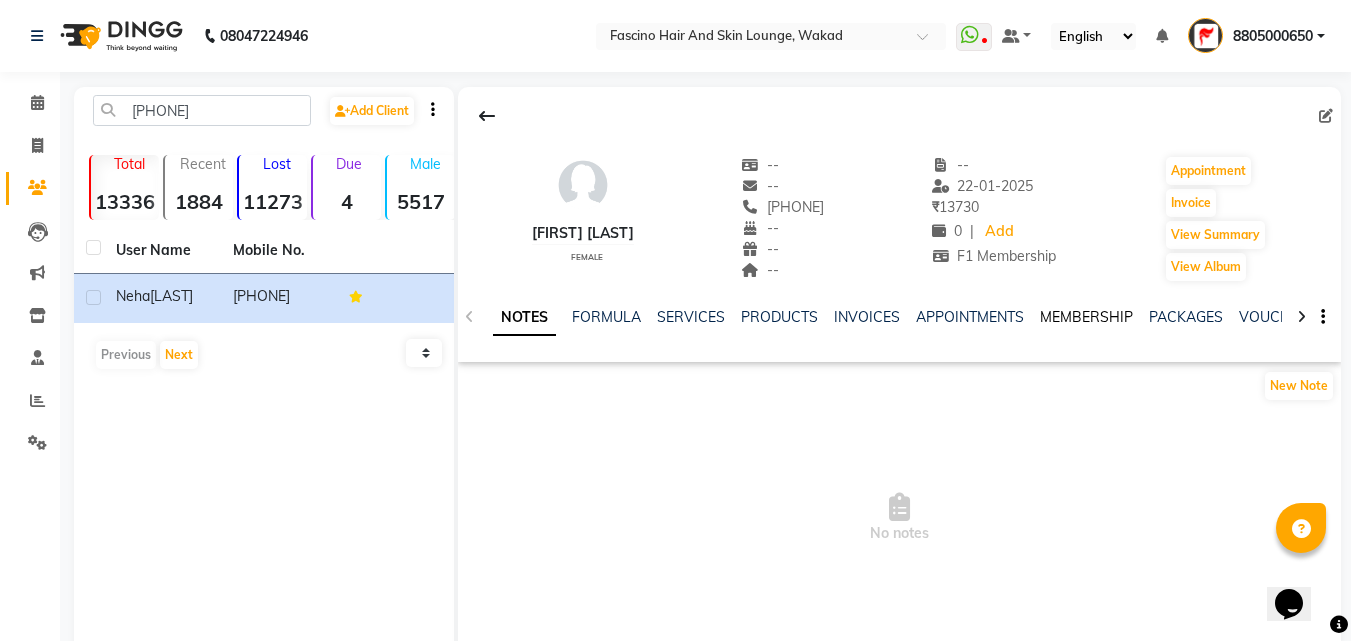 click on "MEMBERSHIP" 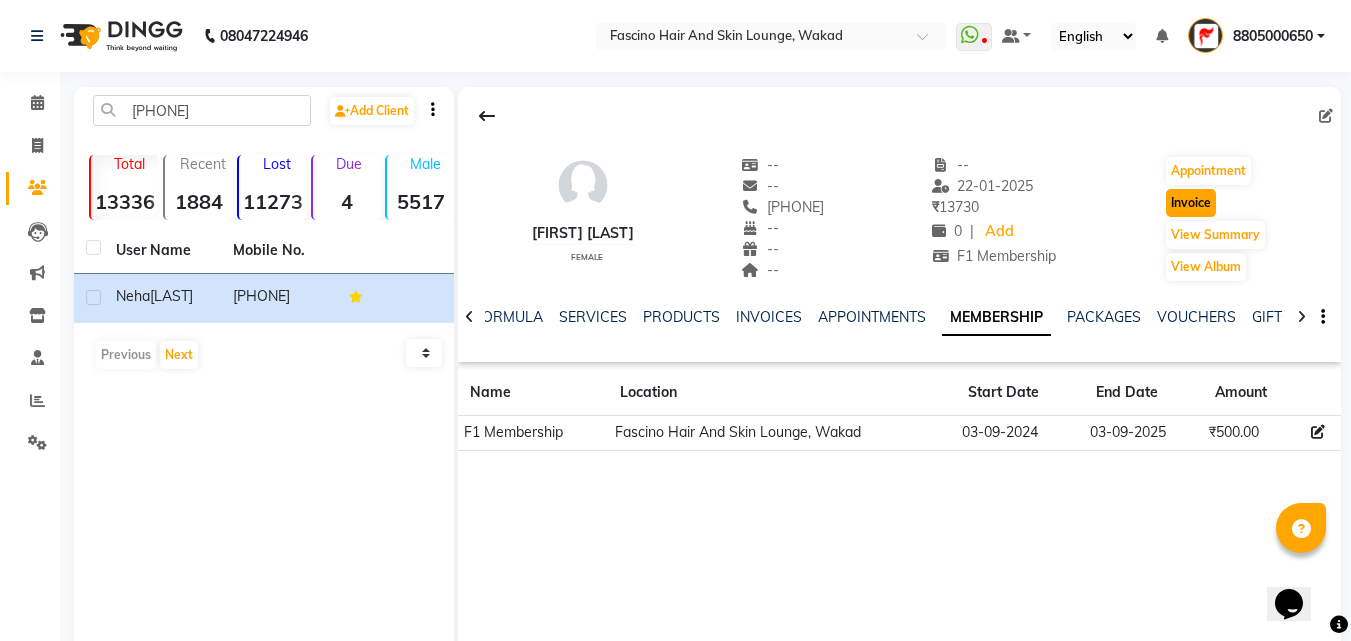 click on "Invoice" 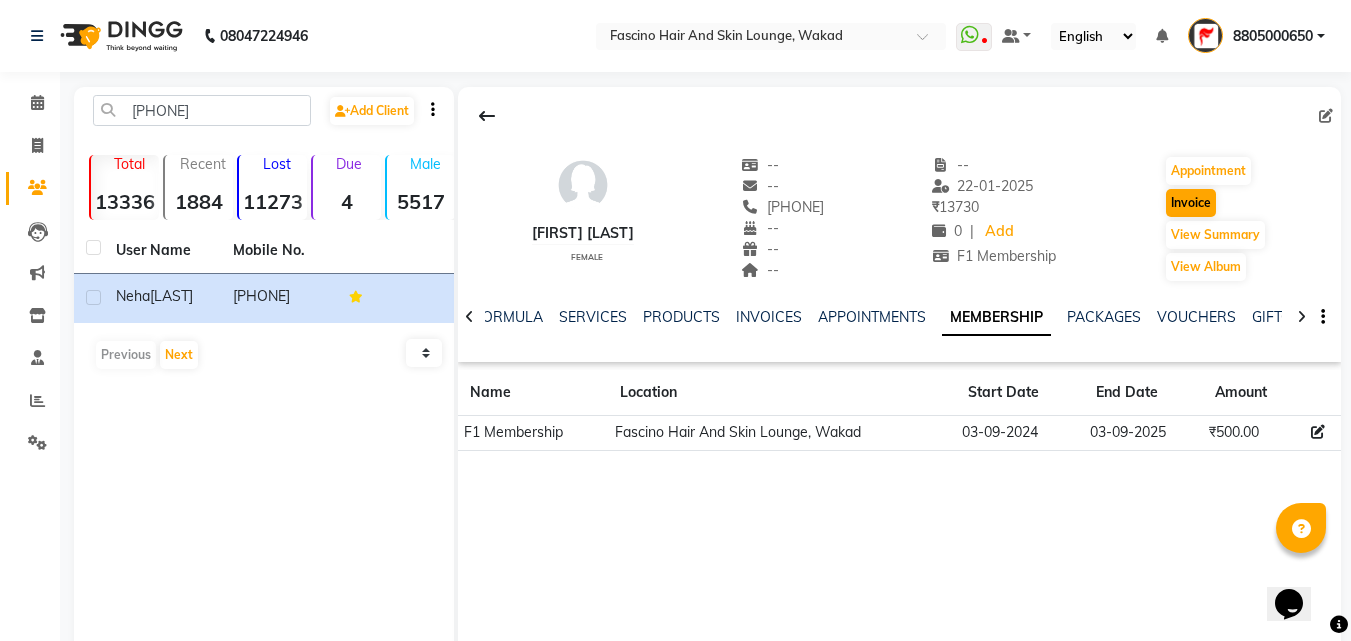 select on "service" 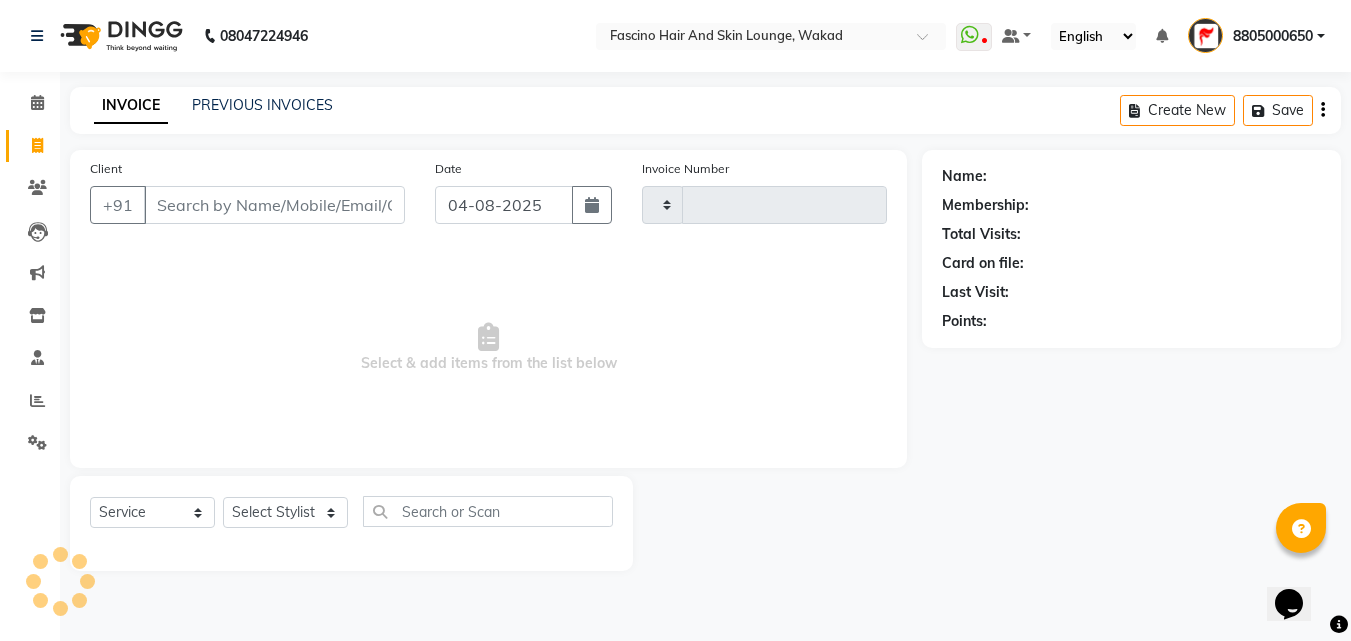 type on "5698" 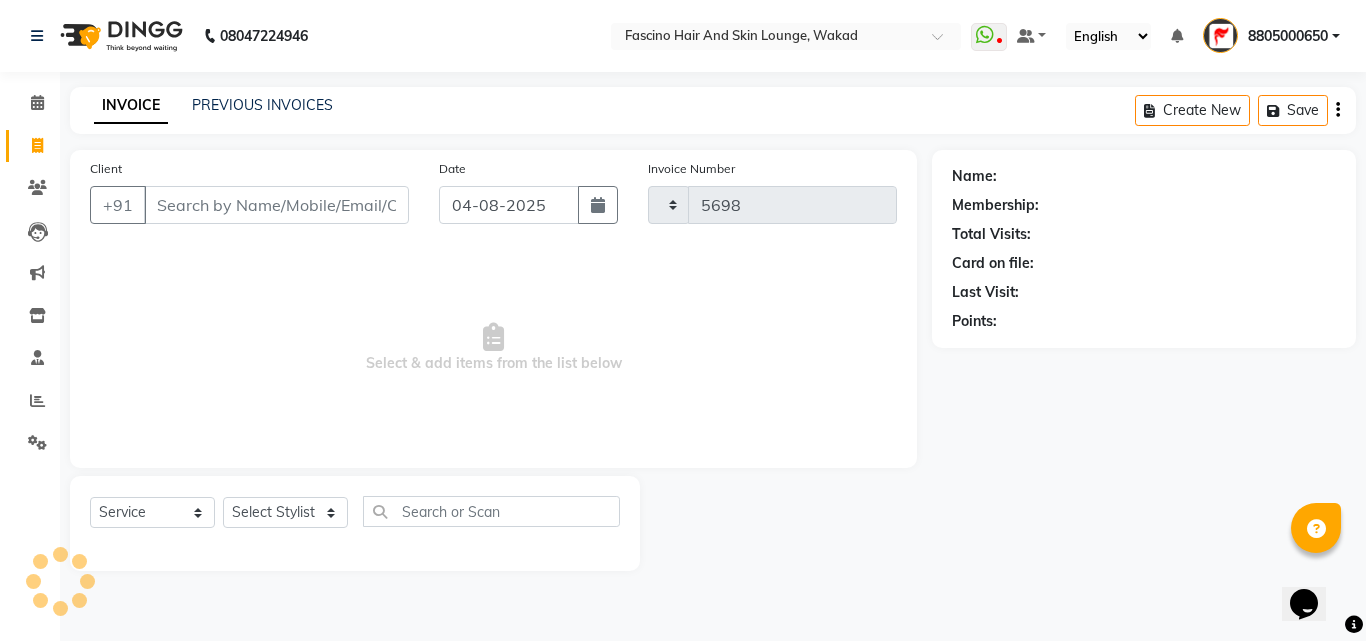 select on "126" 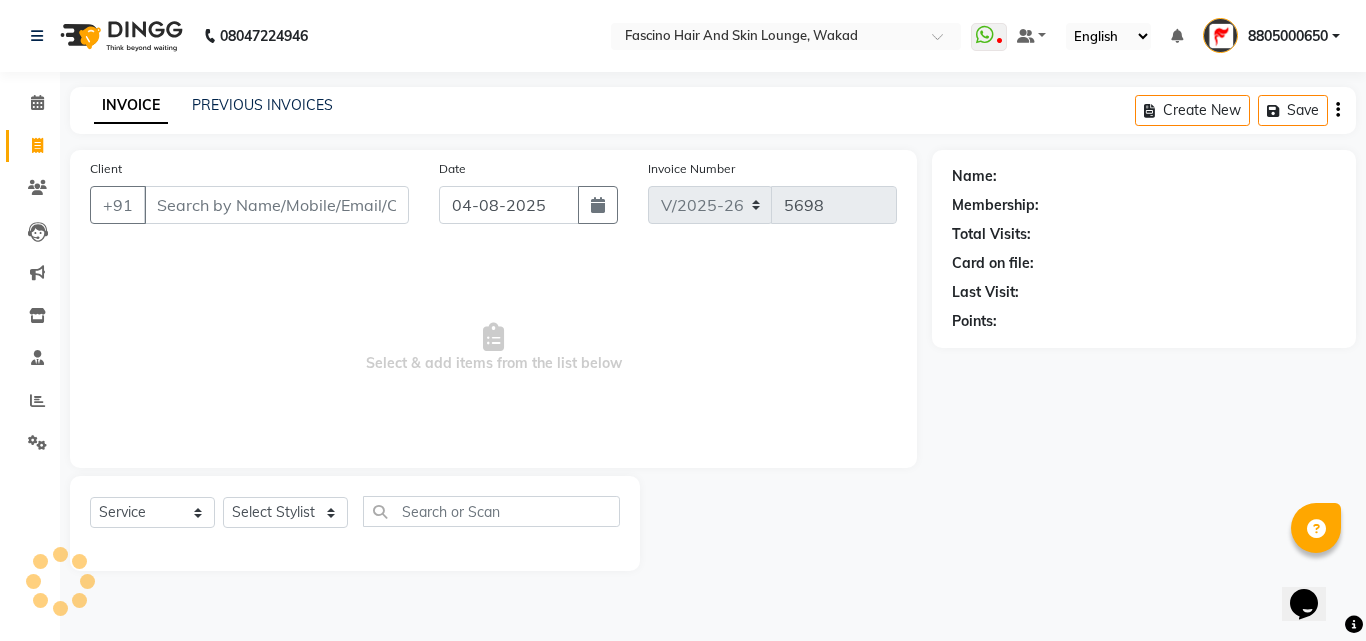 type on "[PHONE]" 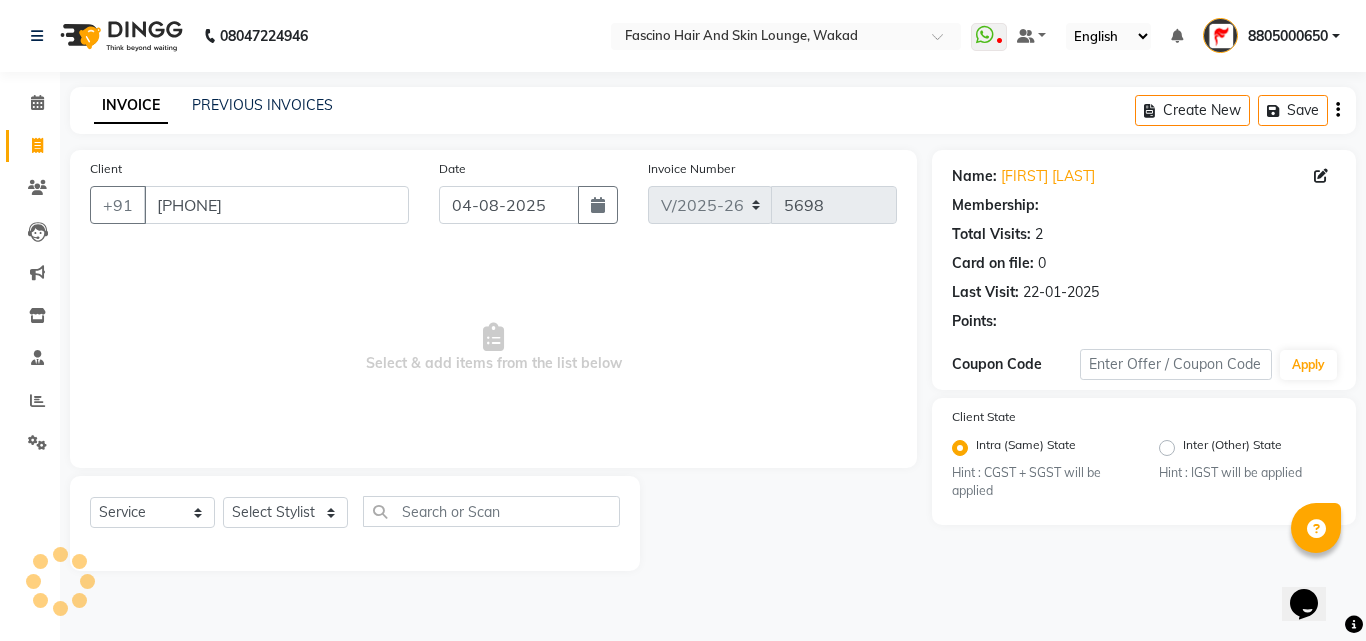 select on "1: Object" 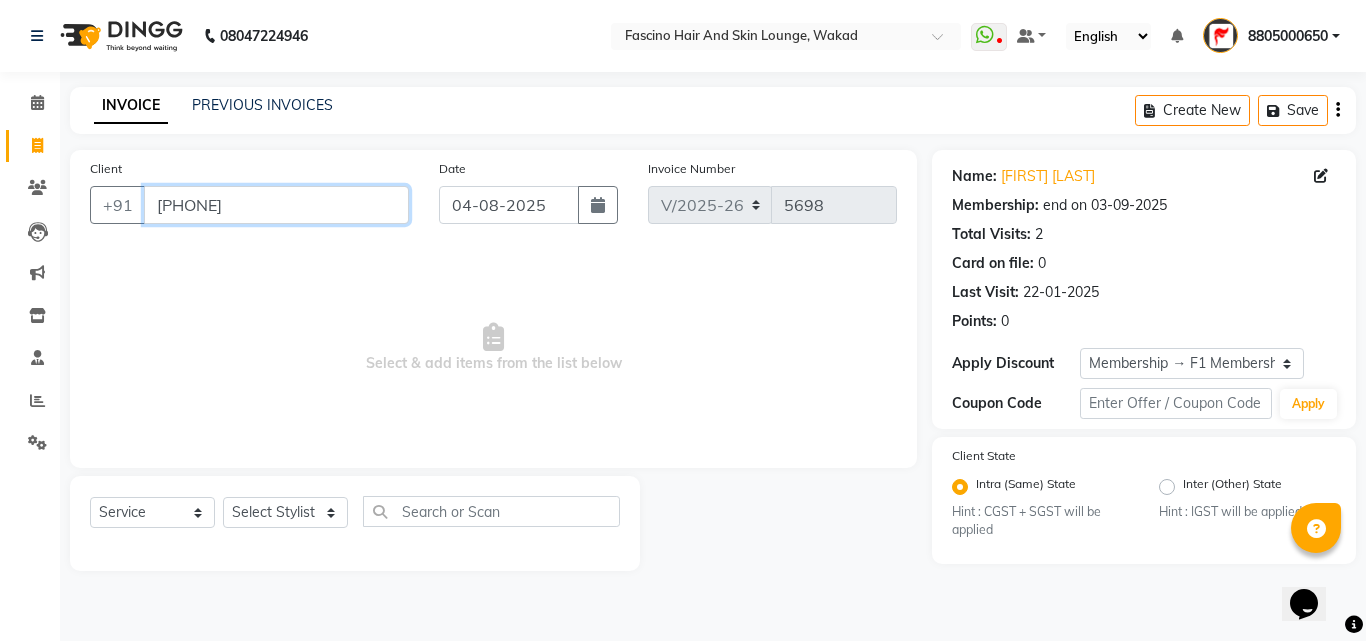 click on "[PHONE]" at bounding box center (276, 205) 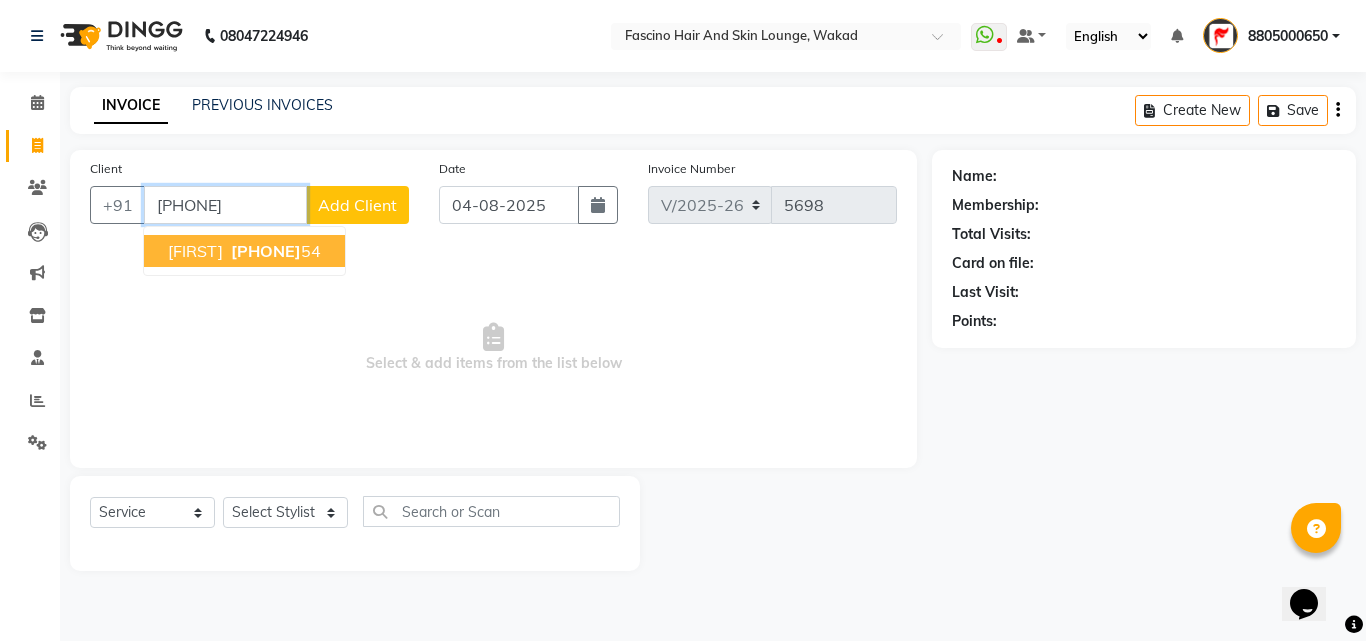 click on "[PHONE]" at bounding box center (274, 251) 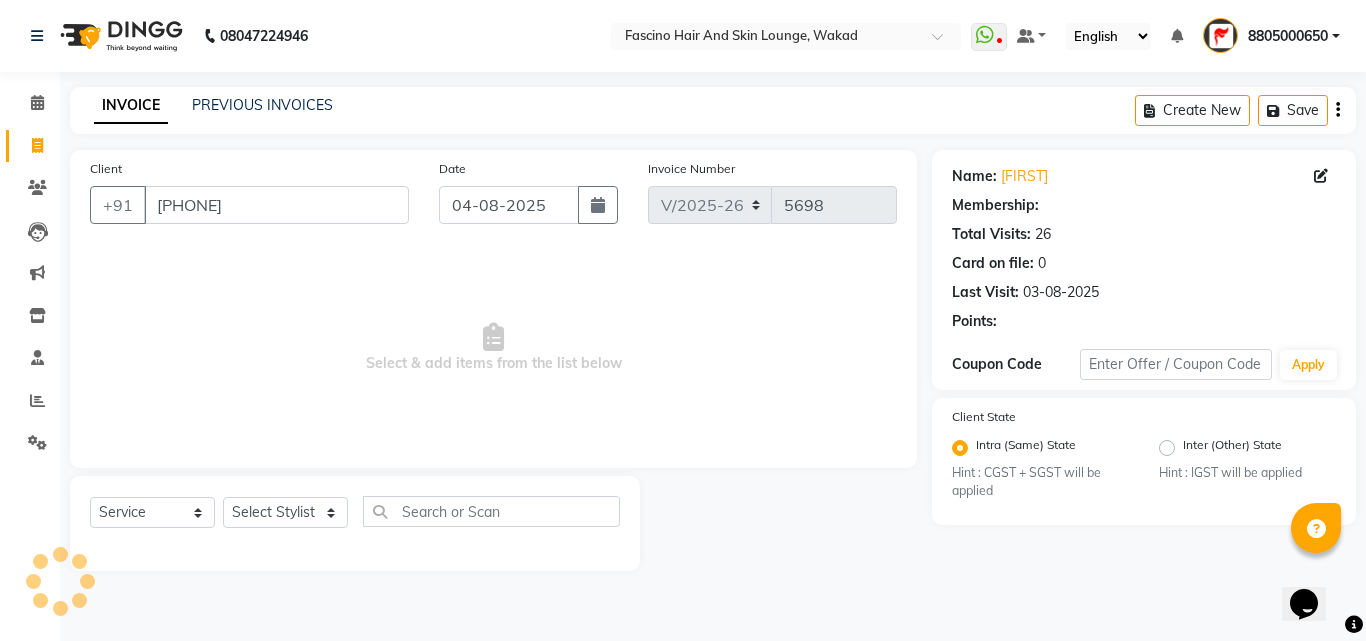 select on "1: Object" 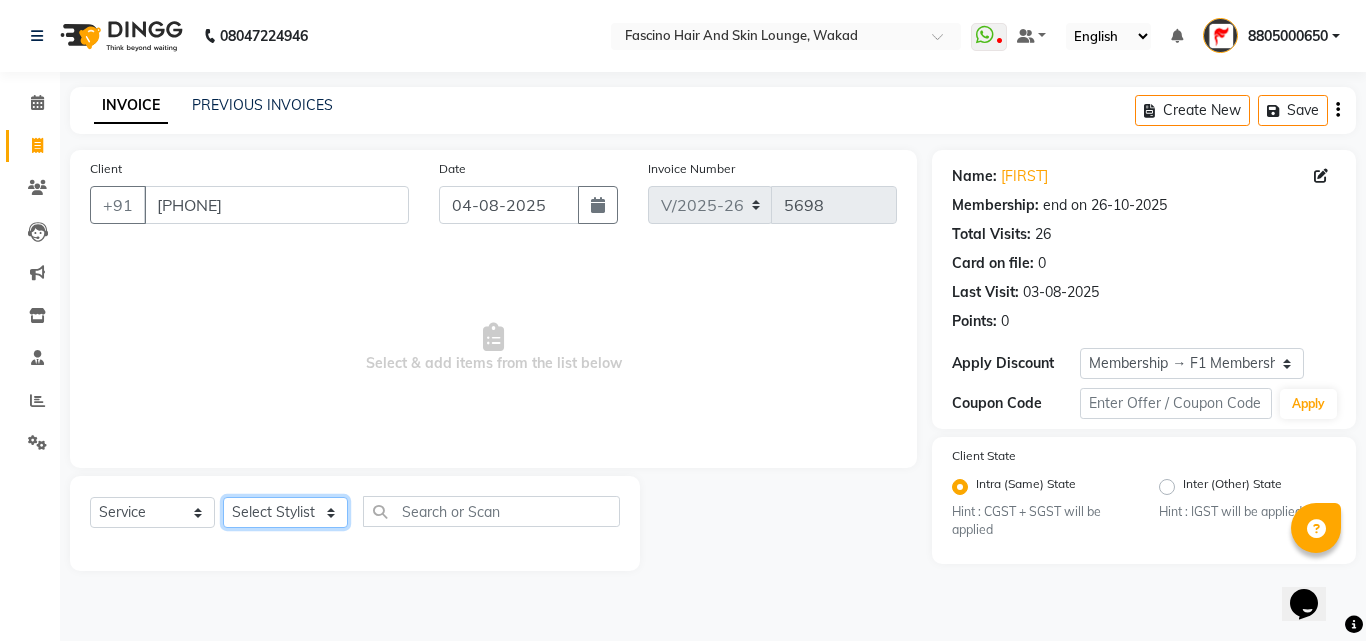 click on "Select Stylist 8805000650  [FIRST] [LAST] [FIRST] [LAST] [FIRST] [LAST] [FIRST] [INITIAL] [FIRST] [INITIAL] [FIRST] [INITIAL] [FIRST] [INITIAL] [FIRST] [INITIAL] [FIRST] [INITIAL] [FIRST] [INITIAL] [FIRST] [INITIAL] [FIRST] [LAST] [FIRST] [INITIAL] [FIRST] [INITIAL] [FIRST] [INITIAL] [FIRST] [INITIAL] [FIRST] [INITIAL] [FIRST] [INITIAL] [FIRST] [INITIAL] [FIRST] [INITIAL] [FIRST] [INITIAL] [FIRST] [LAST]" 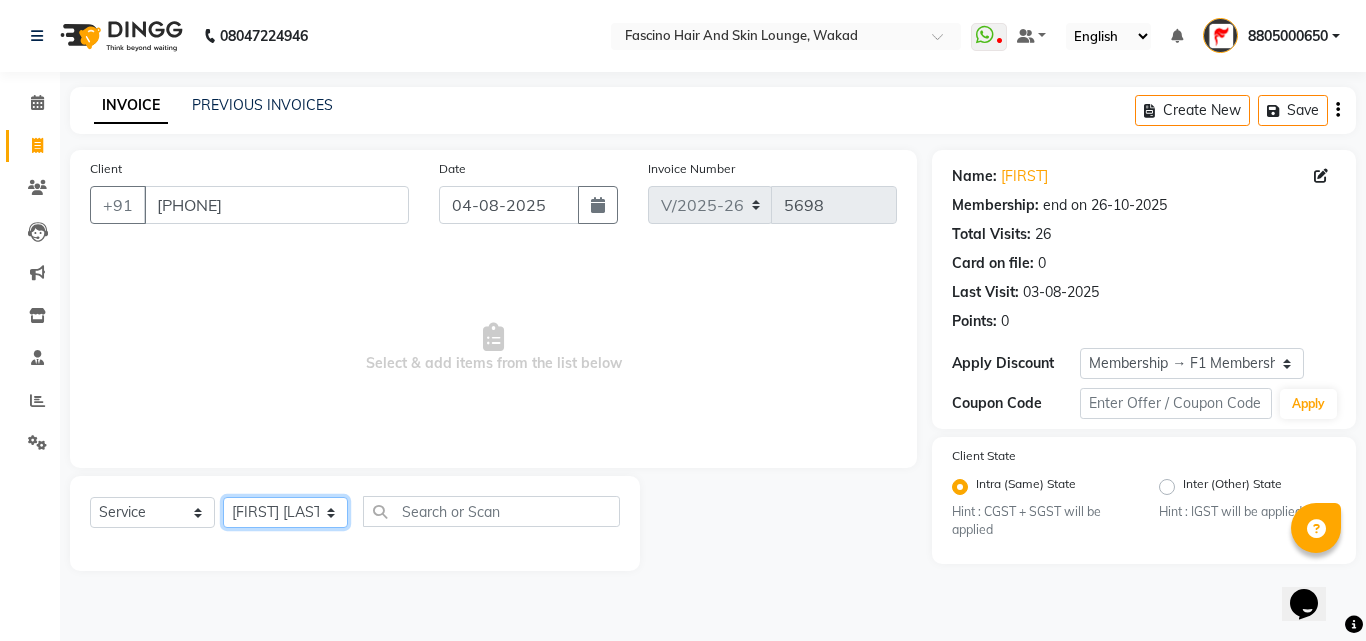 click on "Select Stylist 8805000650  [FIRST] [LAST] [FIRST] [LAST] [FIRST] [LAST] [FIRST] [INITIAL] [FIRST] [INITIAL] [FIRST] [INITIAL] [FIRST] [INITIAL] [FIRST] [INITIAL] [FIRST] [INITIAL] [FIRST] [INITIAL] [FIRST] [INITIAL] [FIRST] [LAST] [FIRST] [INITIAL] [FIRST] [INITIAL] [FIRST] [INITIAL] [FIRST] [INITIAL] [FIRST] [INITIAL] [FIRST] [INITIAL] [FIRST] [INITIAL] [FIRST] [INITIAL] [FIRST] [INITIAL] [FIRST] [LAST]" 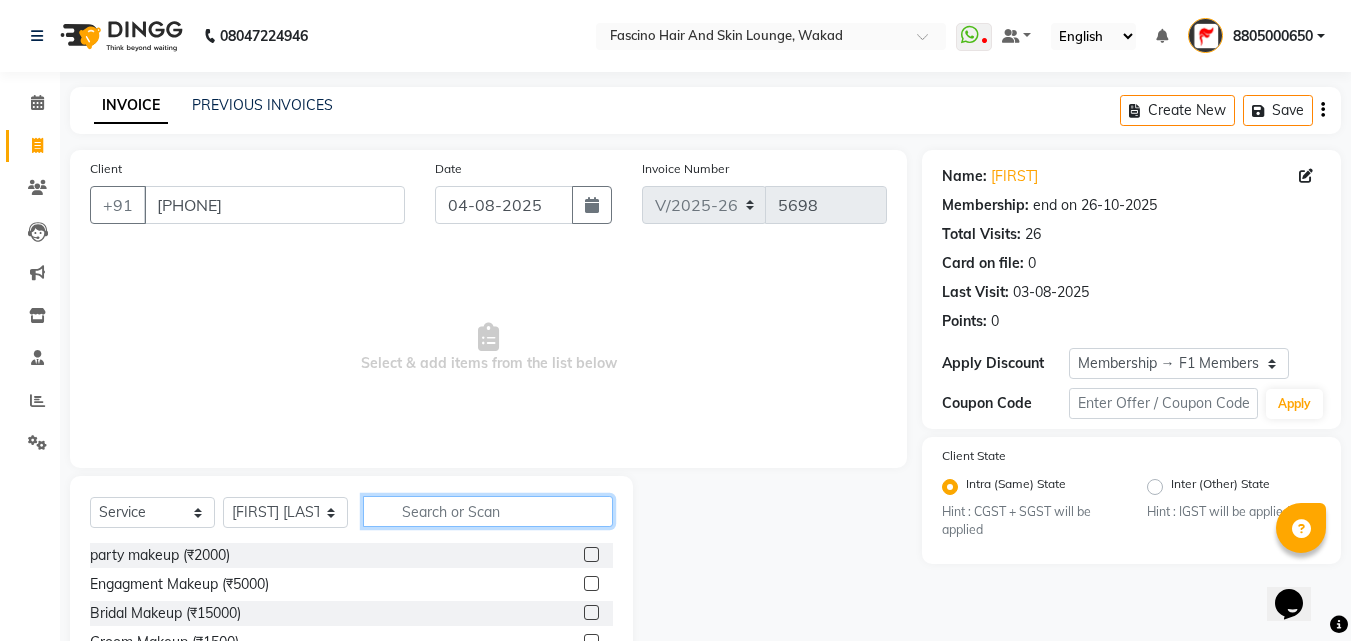 click 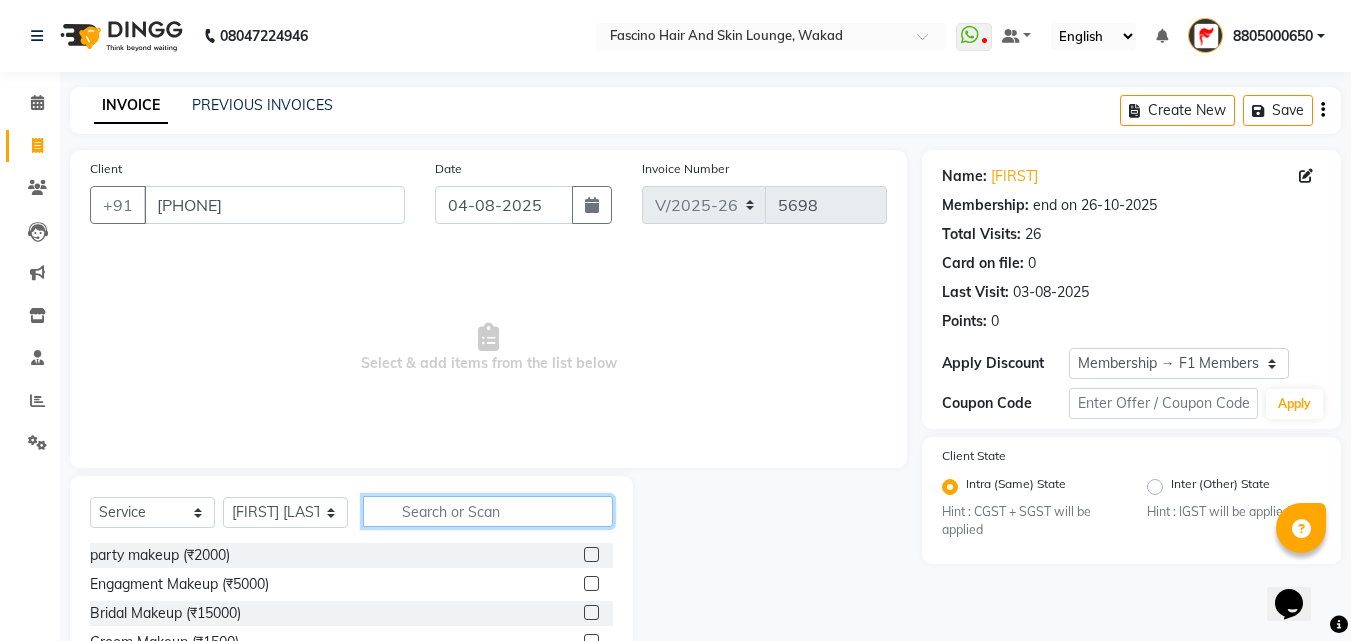 type on "1" 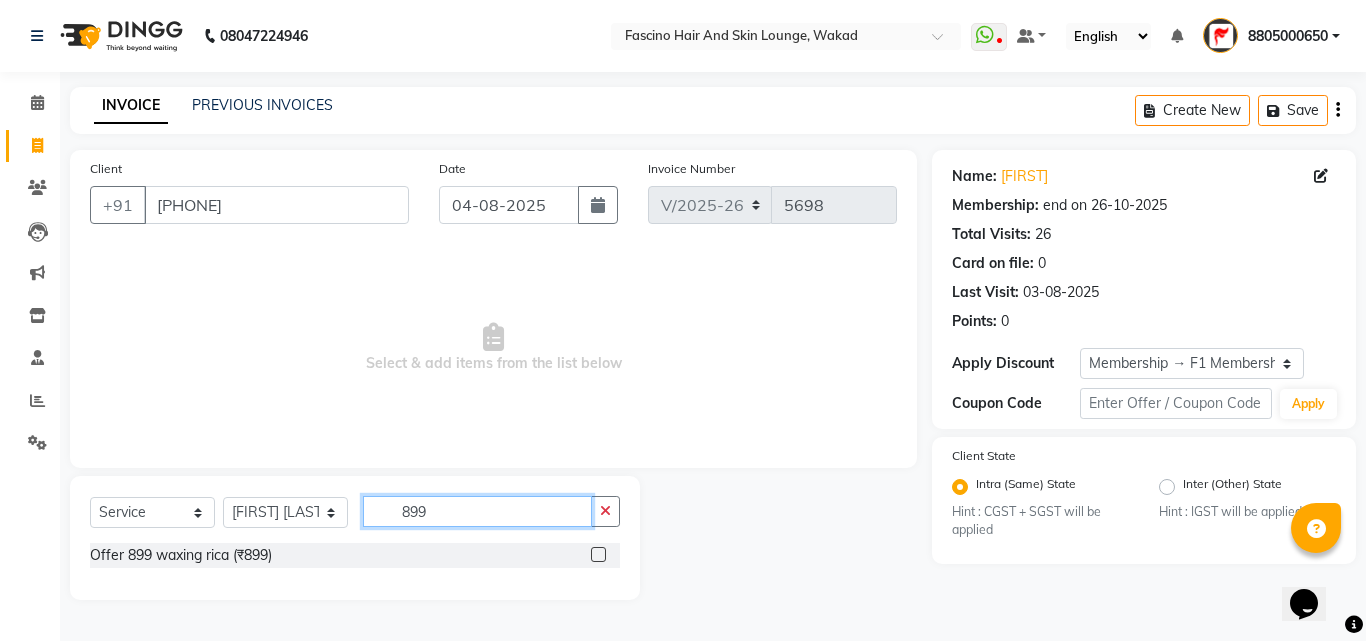 type on "899" 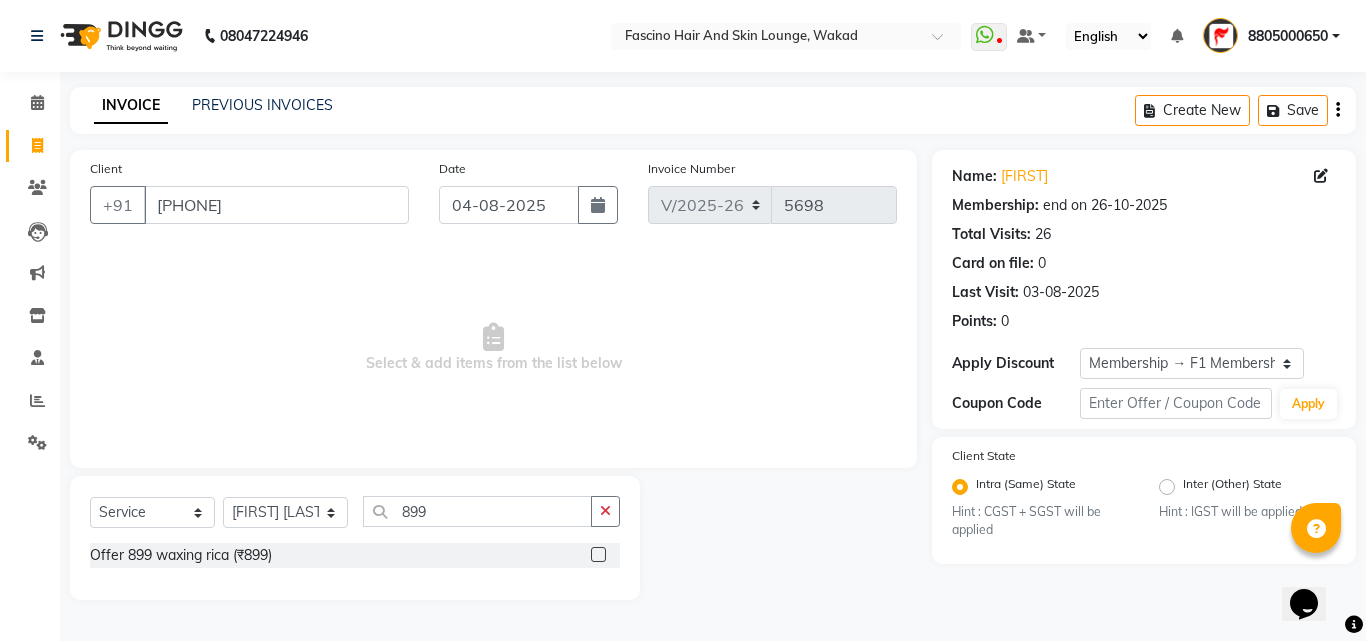 click on "Offer 899 waxing rica (₹899)" 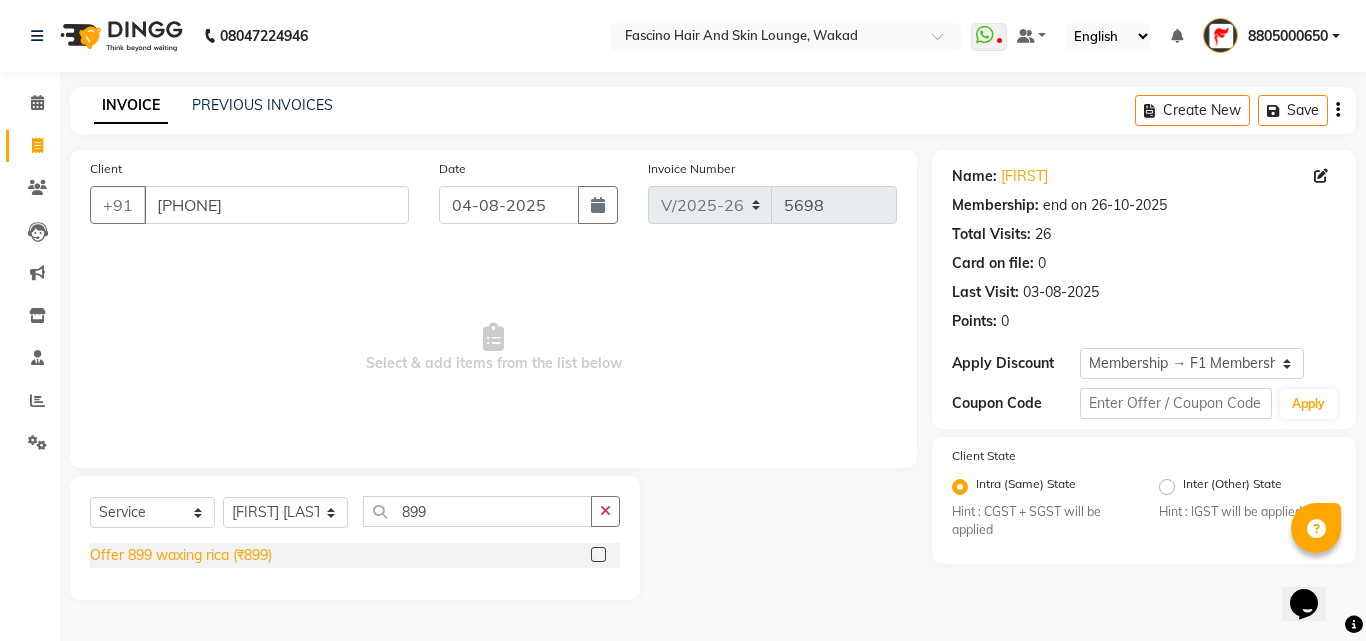click on "Offer 899 waxing rica (₹899)" 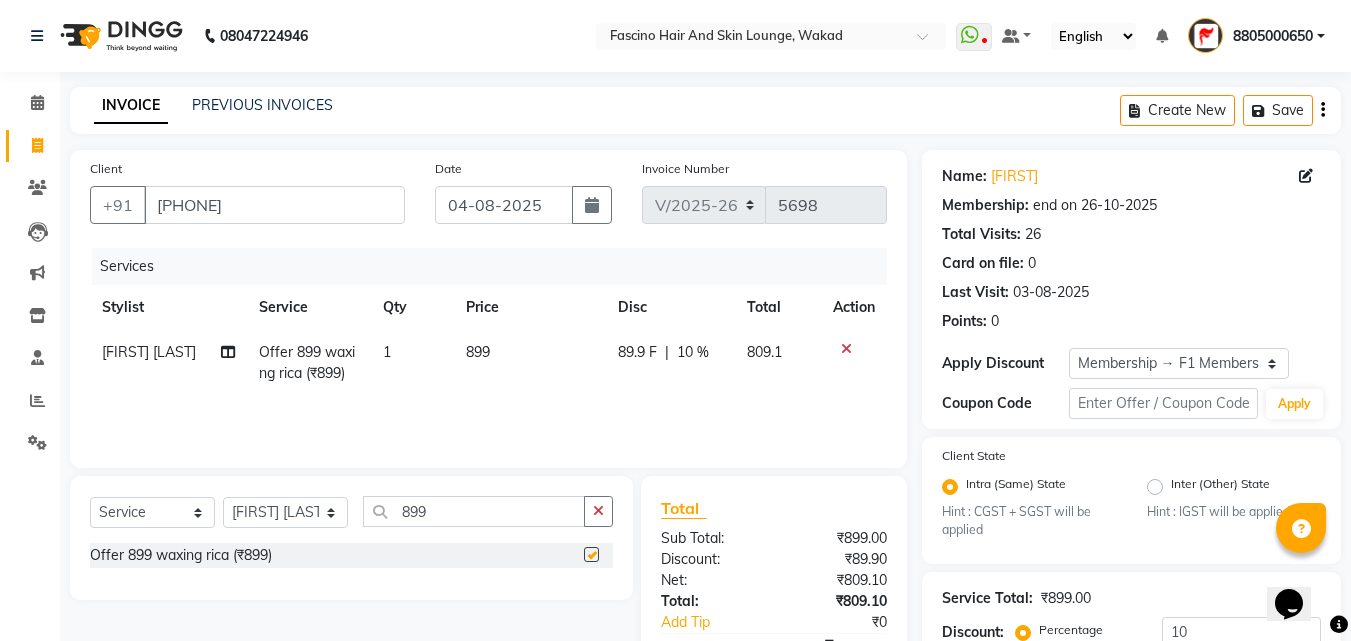 checkbox on "false" 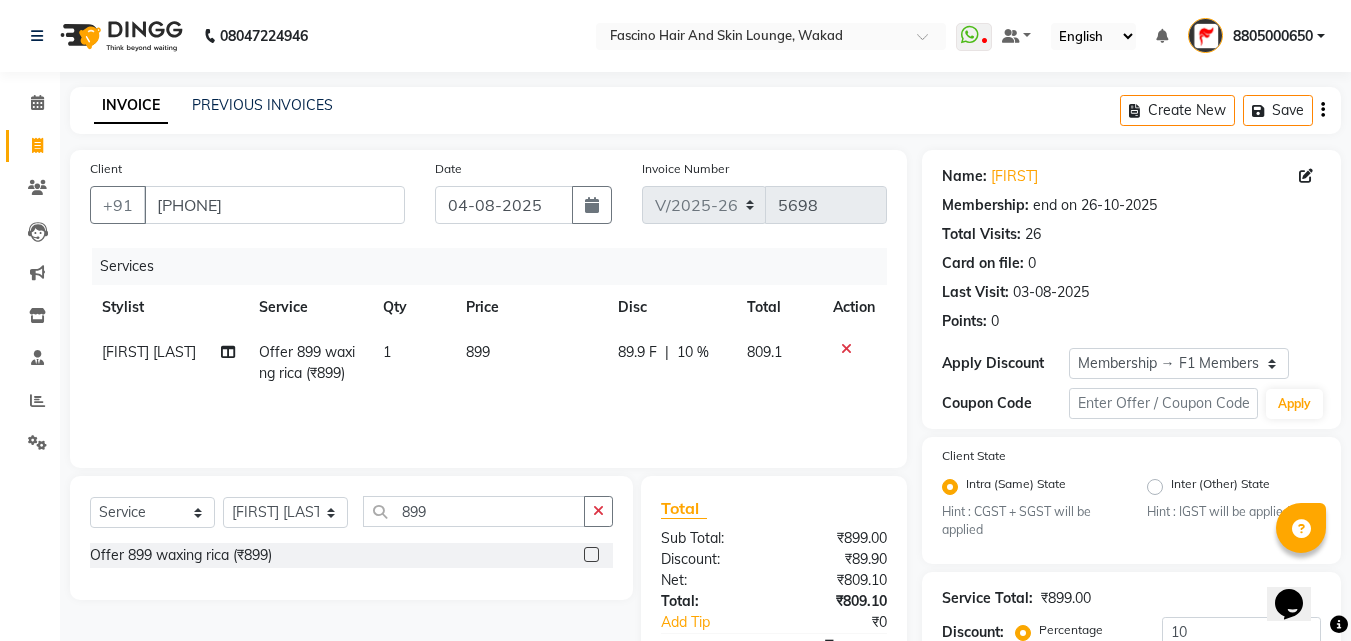 click on "899" 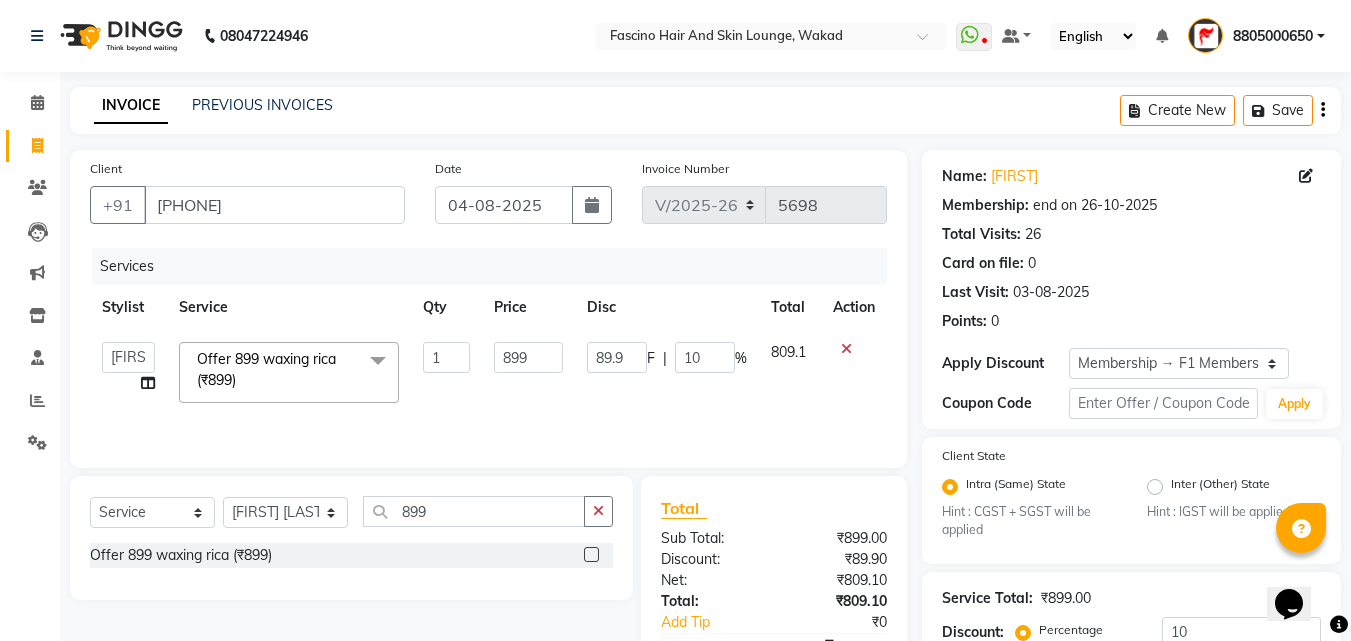 click on "899" 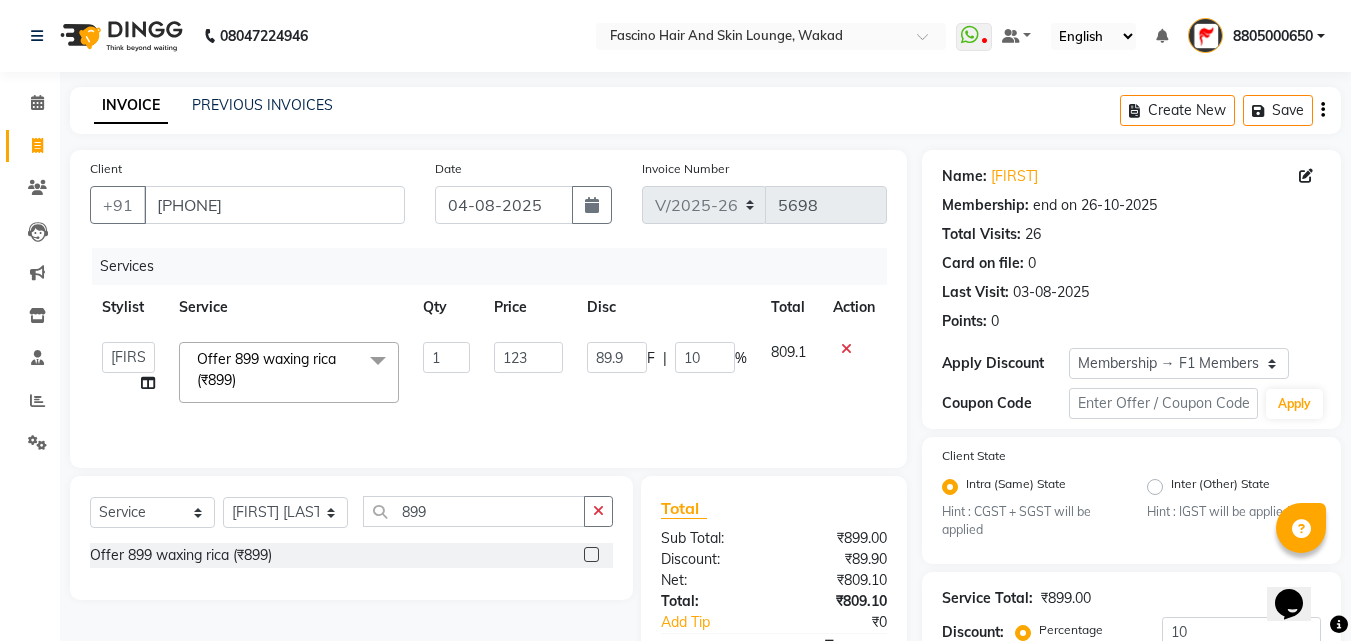 type on "1230" 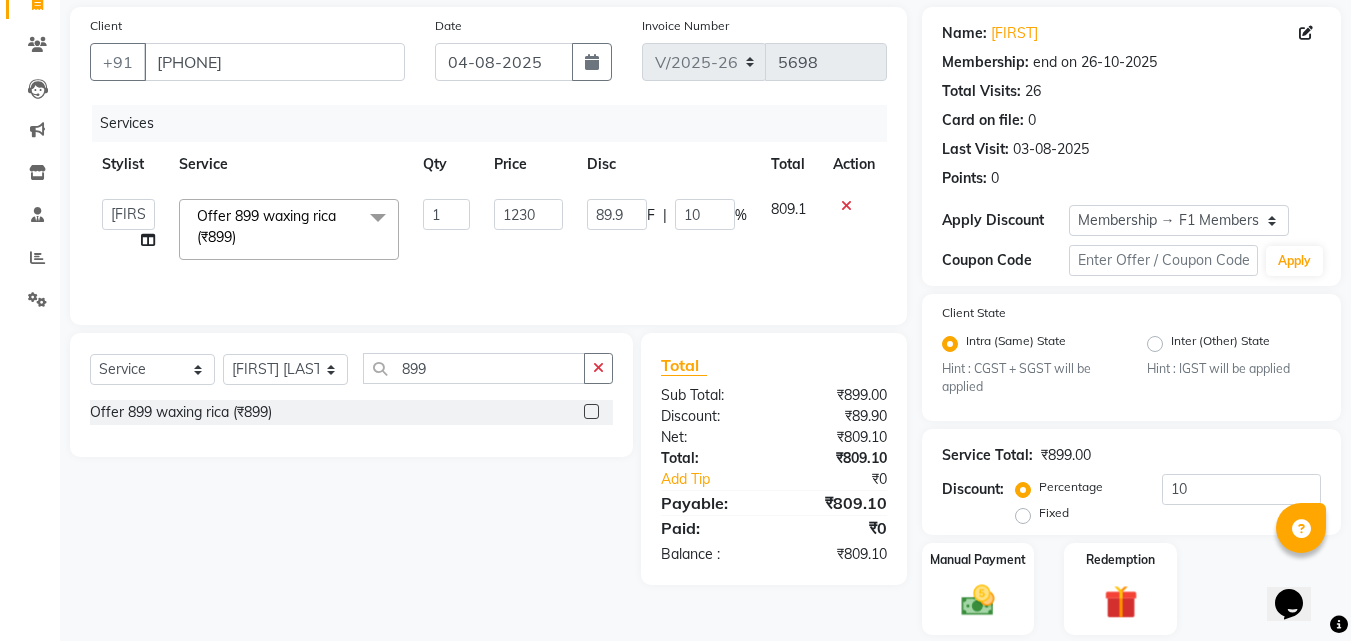 scroll, scrollTop: 208, scrollLeft: 0, axis: vertical 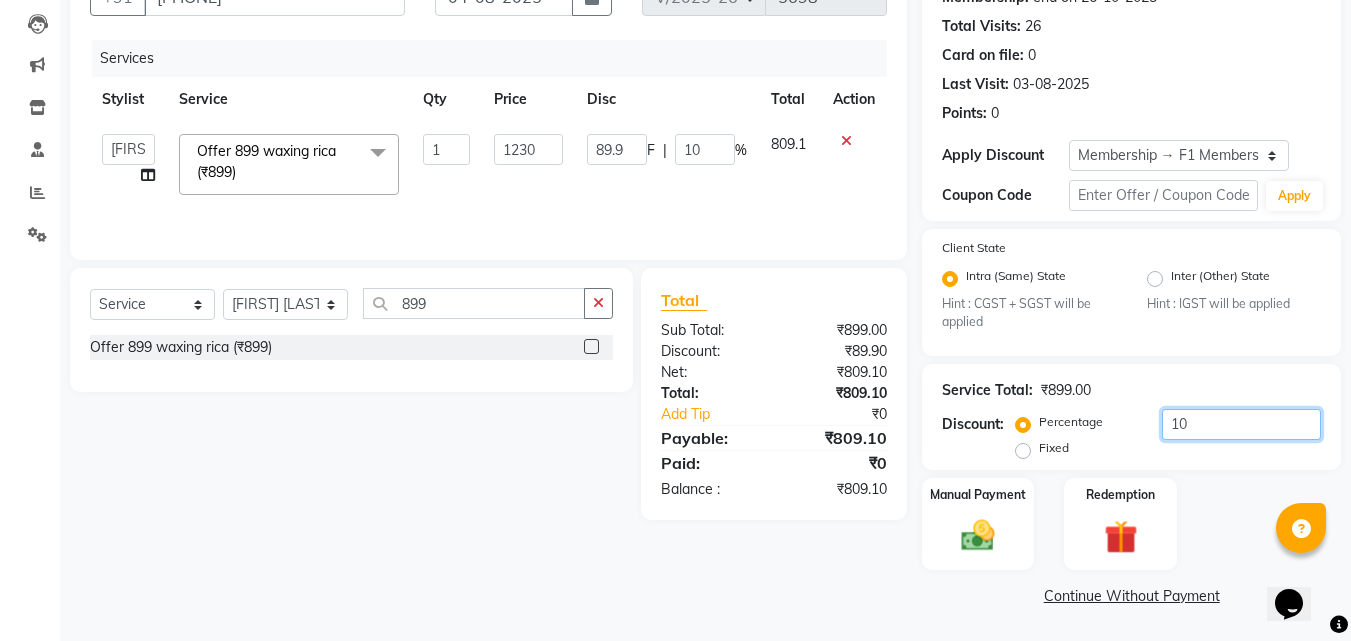 click on "10" 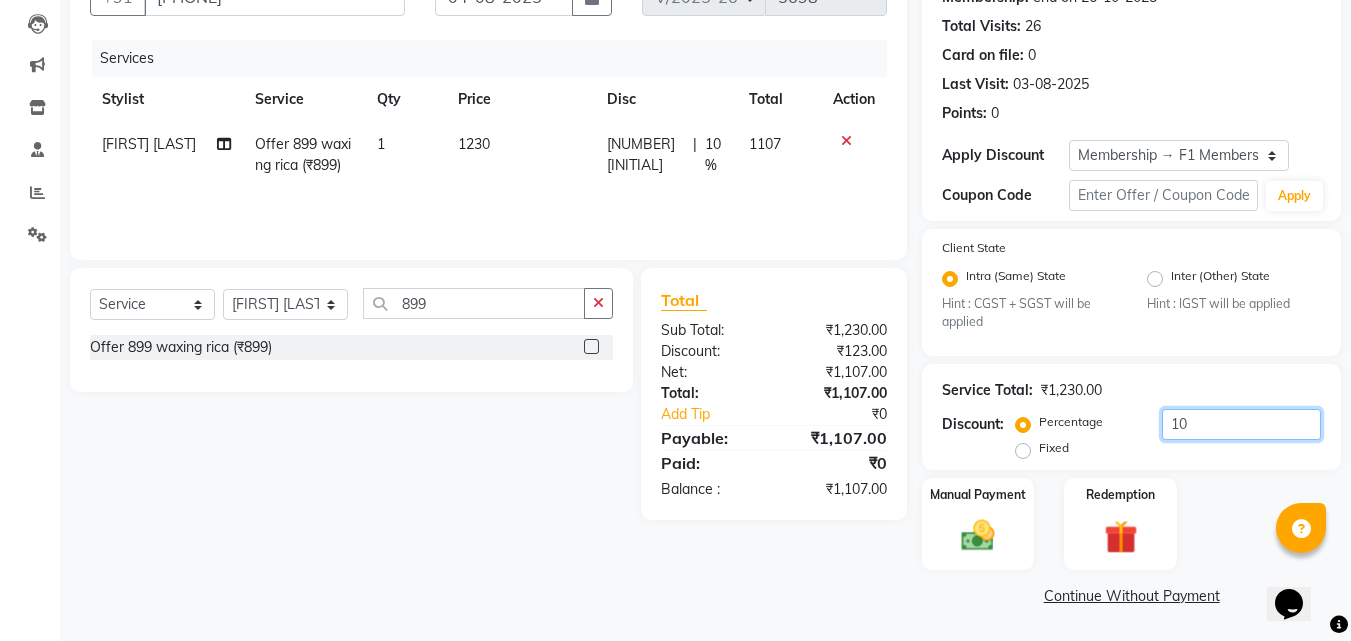 type on "1" 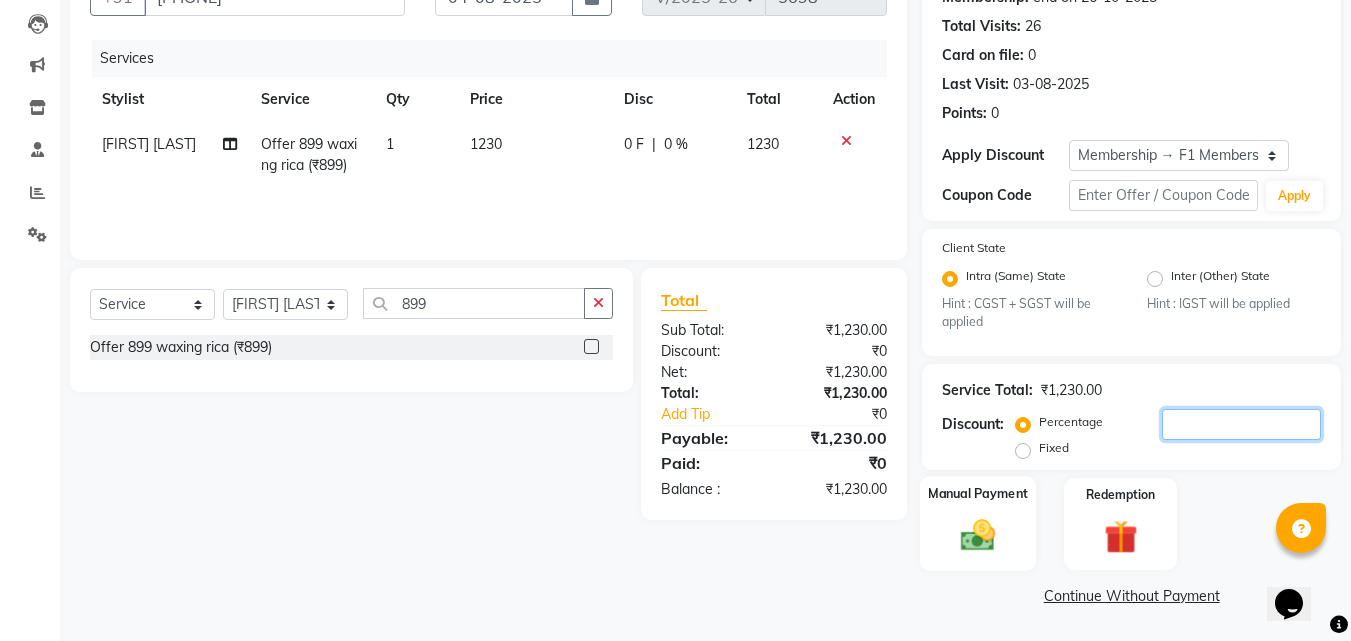 type 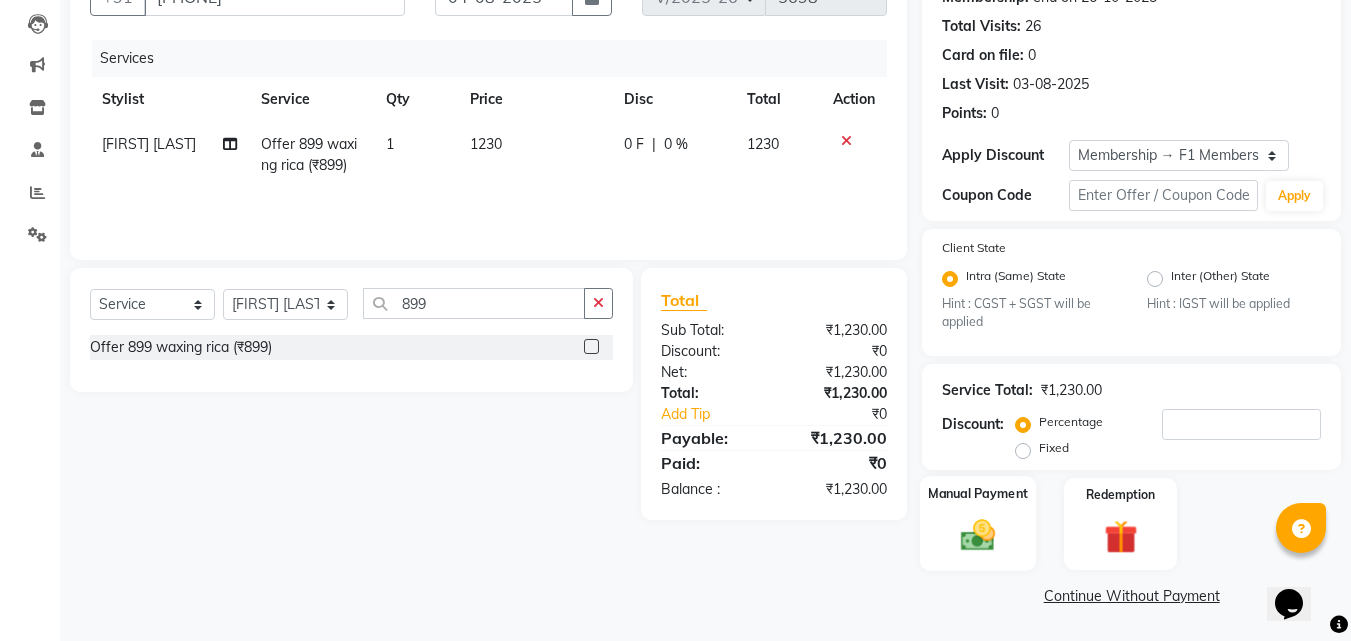 click on "Manual Payment" 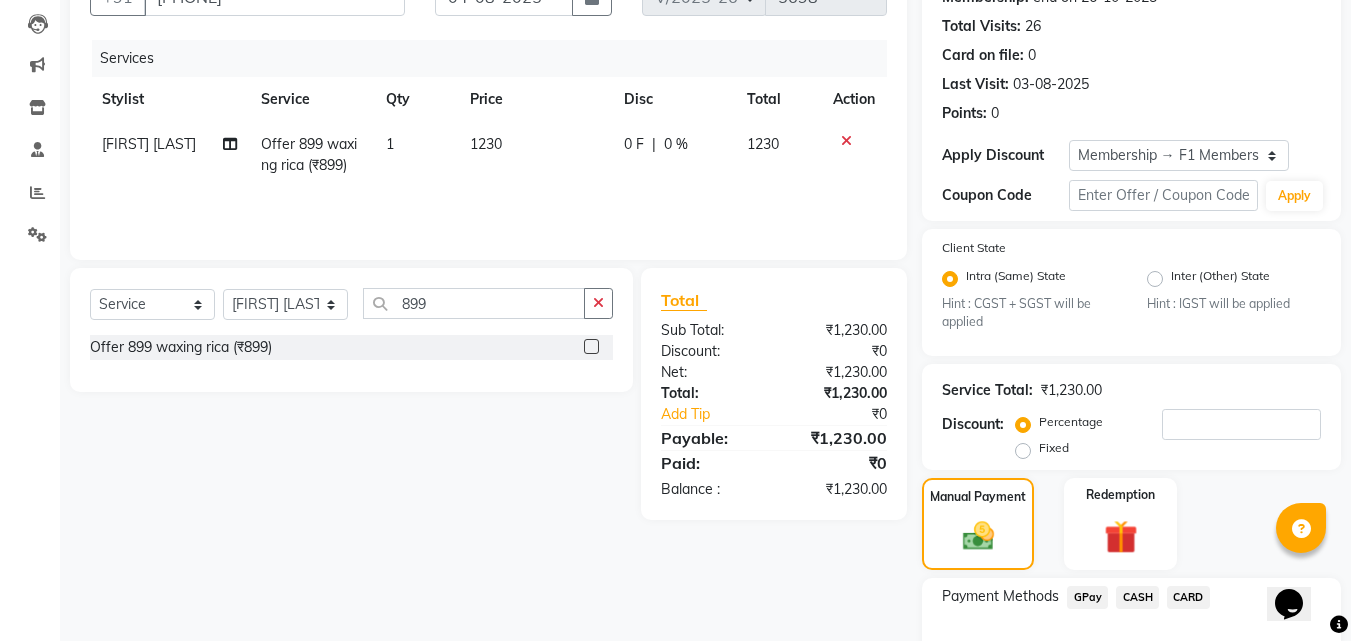 click on "CASH" 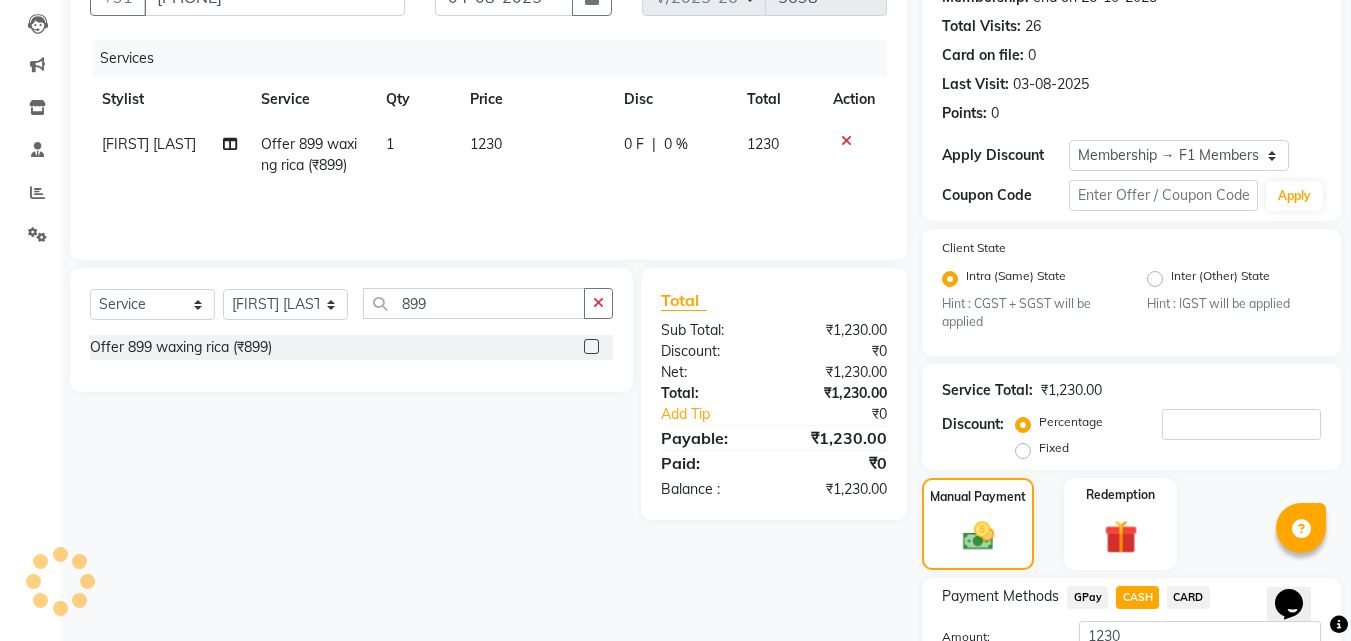 click on "Manual Payment Redemption" 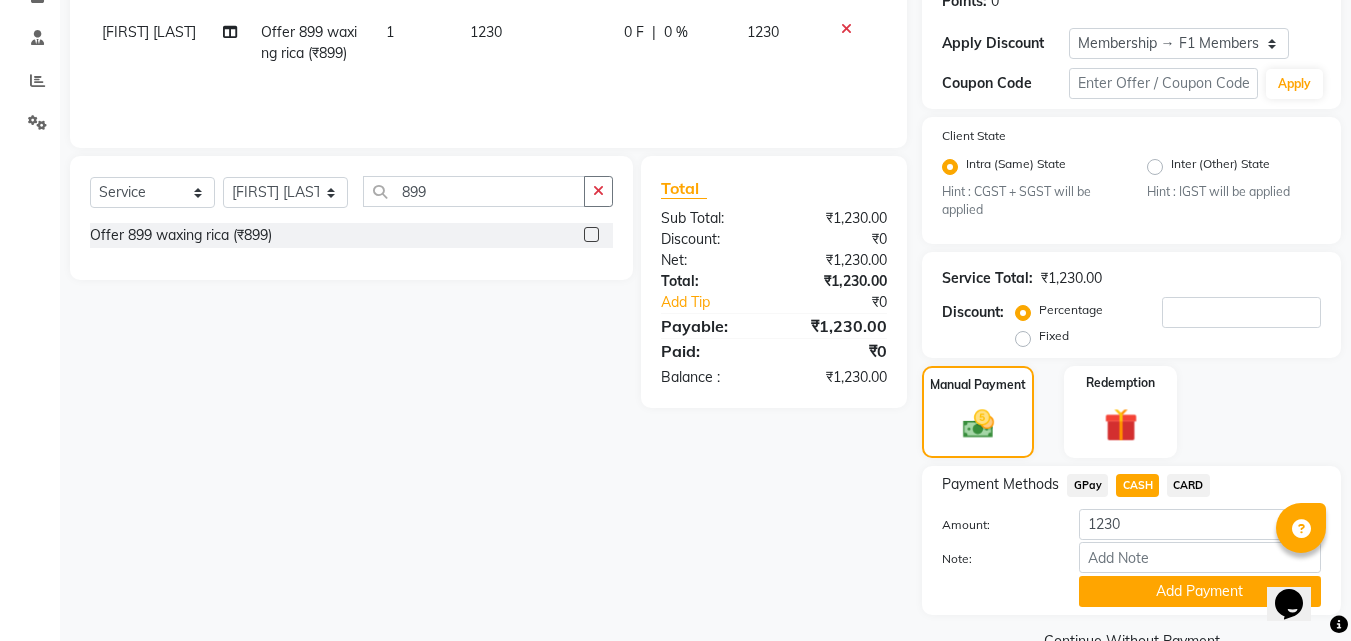scroll, scrollTop: 365, scrollLeft: 0, axis: vertical 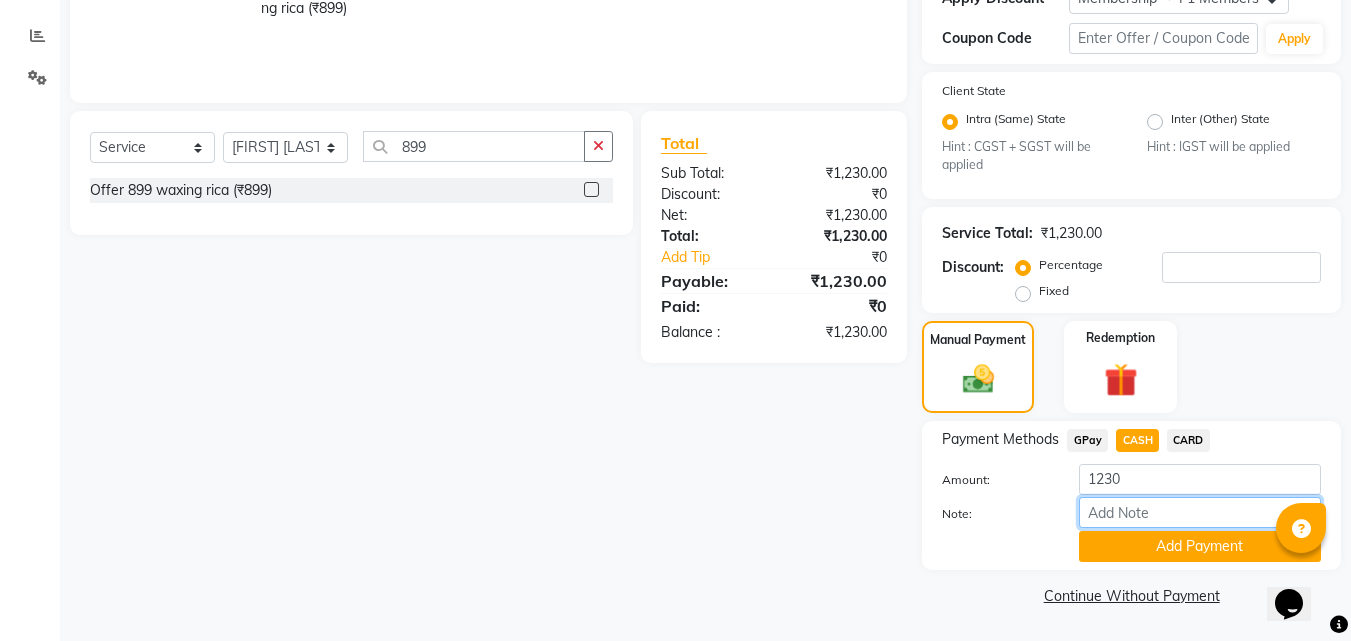 click on "Note:" at bounding box center (1200, 512) 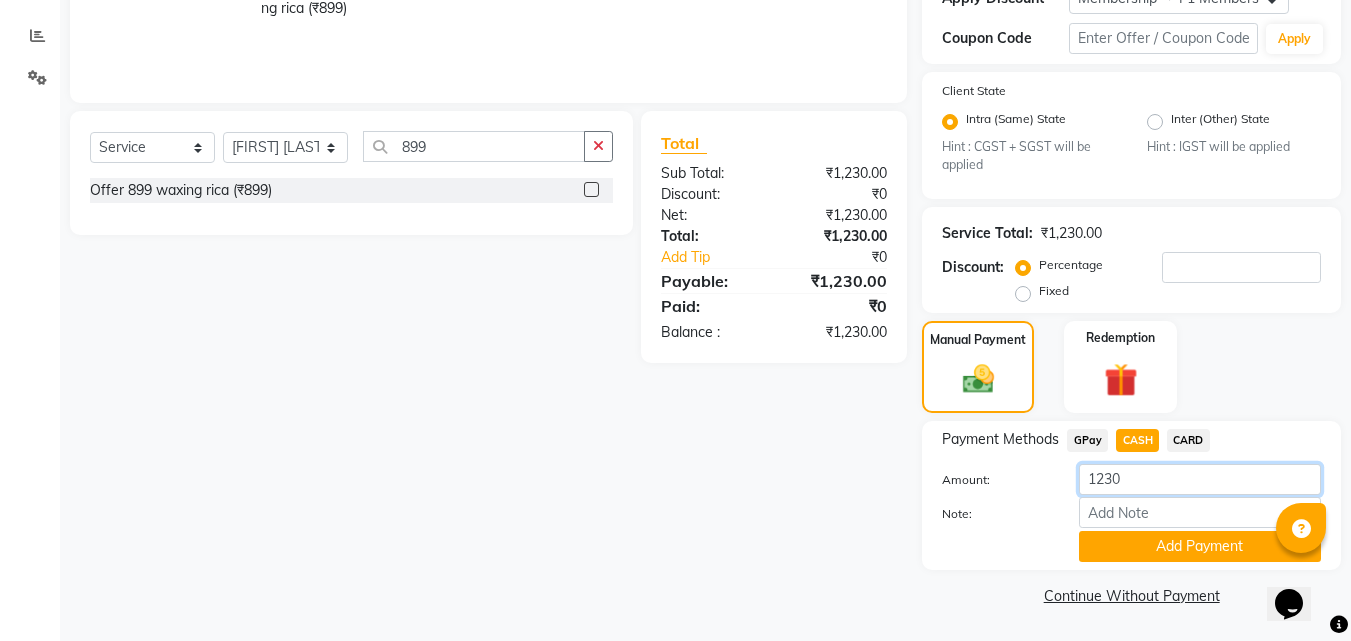 click on "1230" 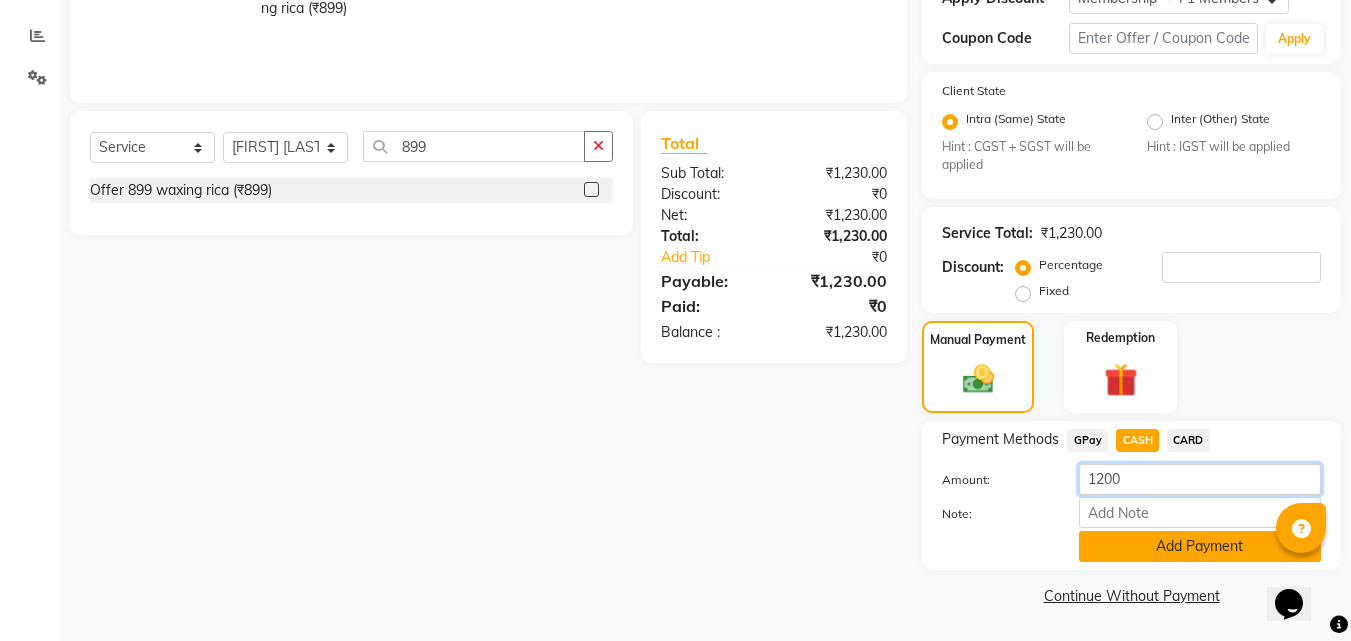 type on "1200" 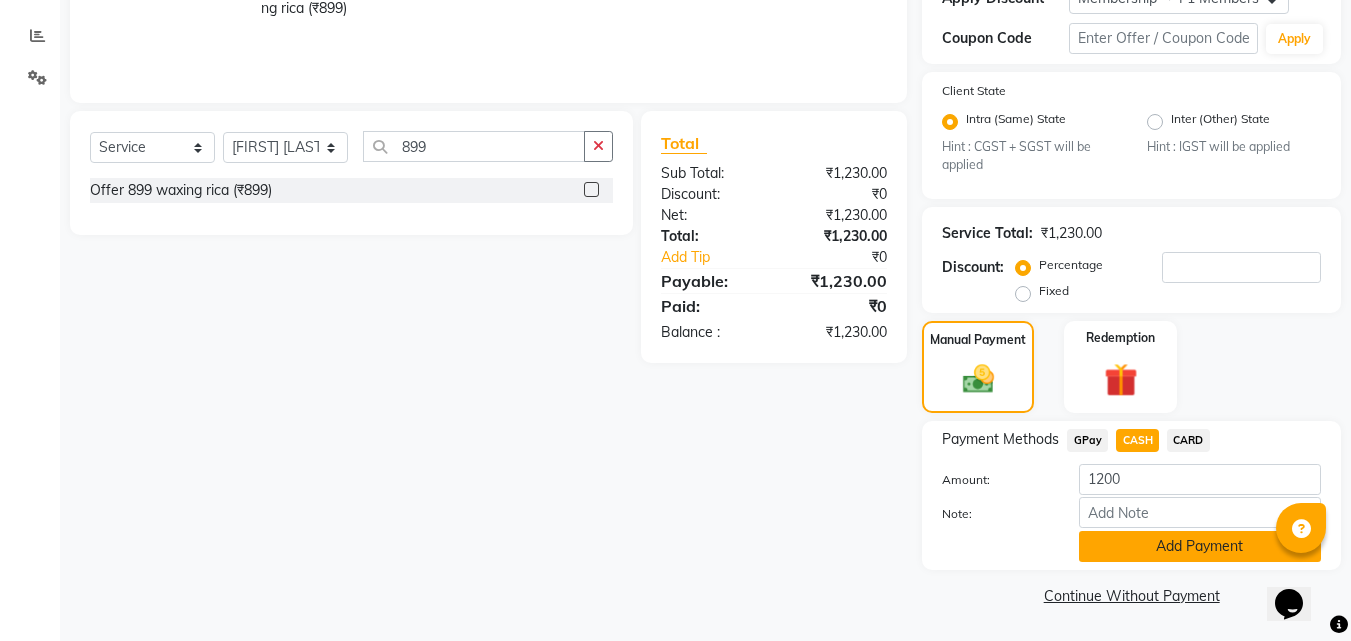 click on "Add Payment" 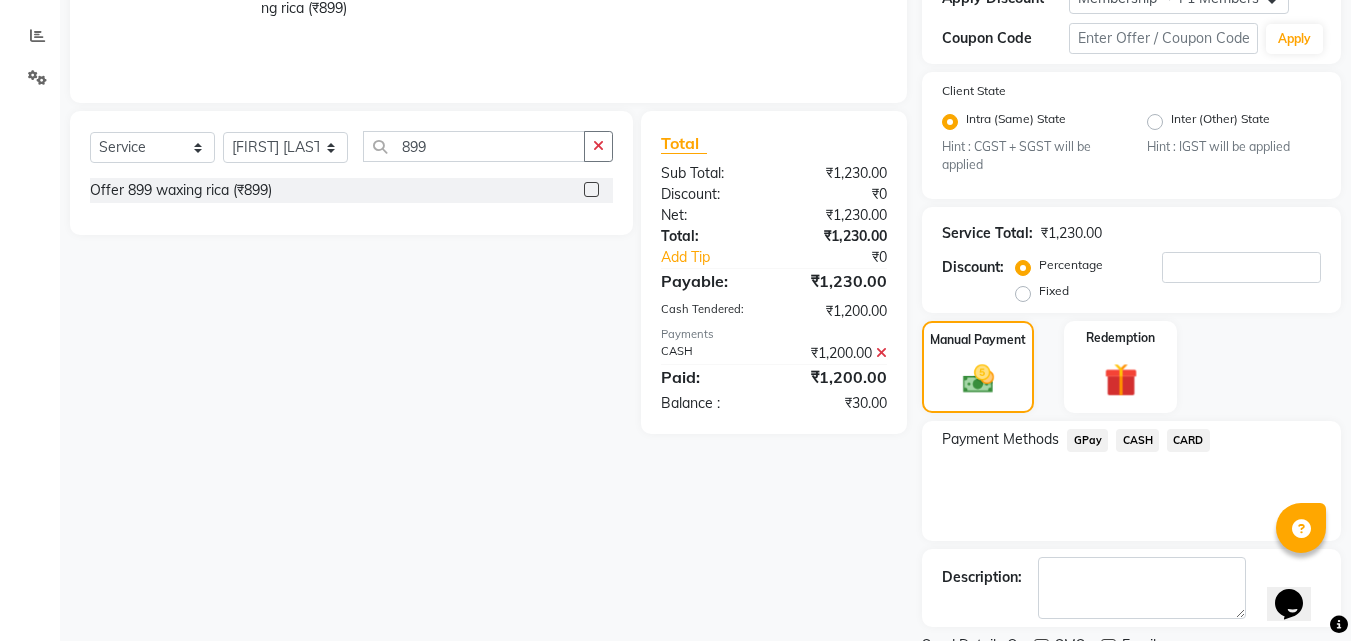 click on "GPay" 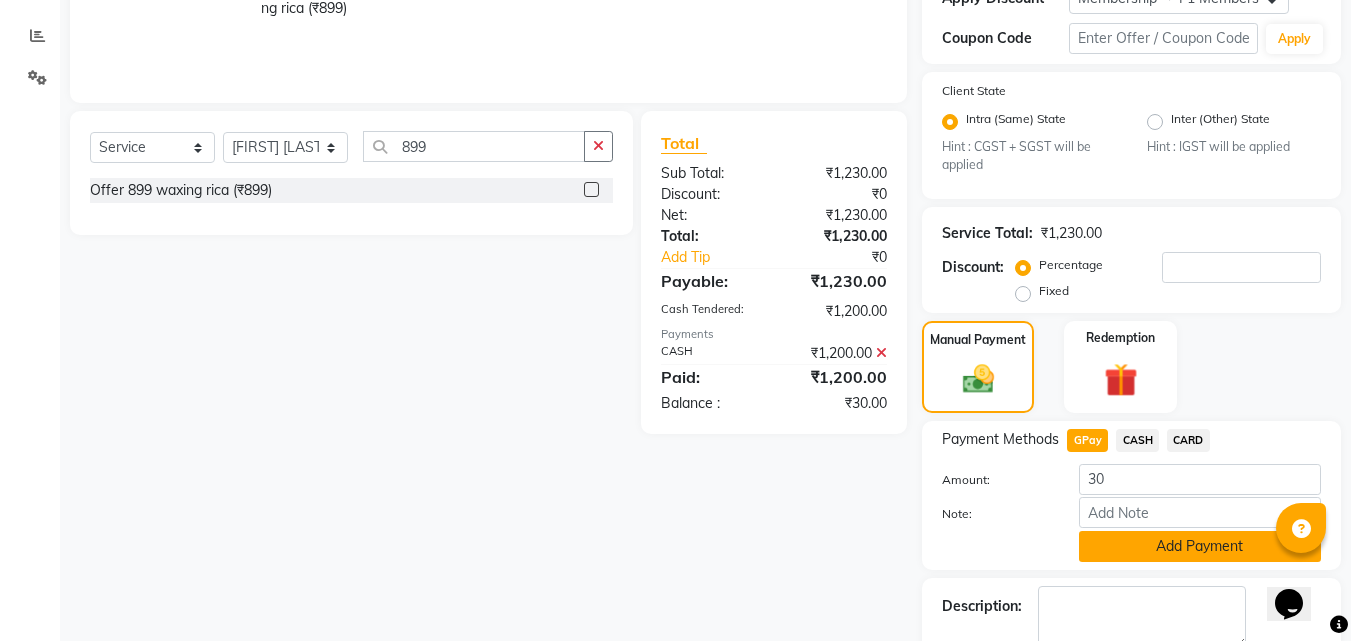 click on "Add Payment" 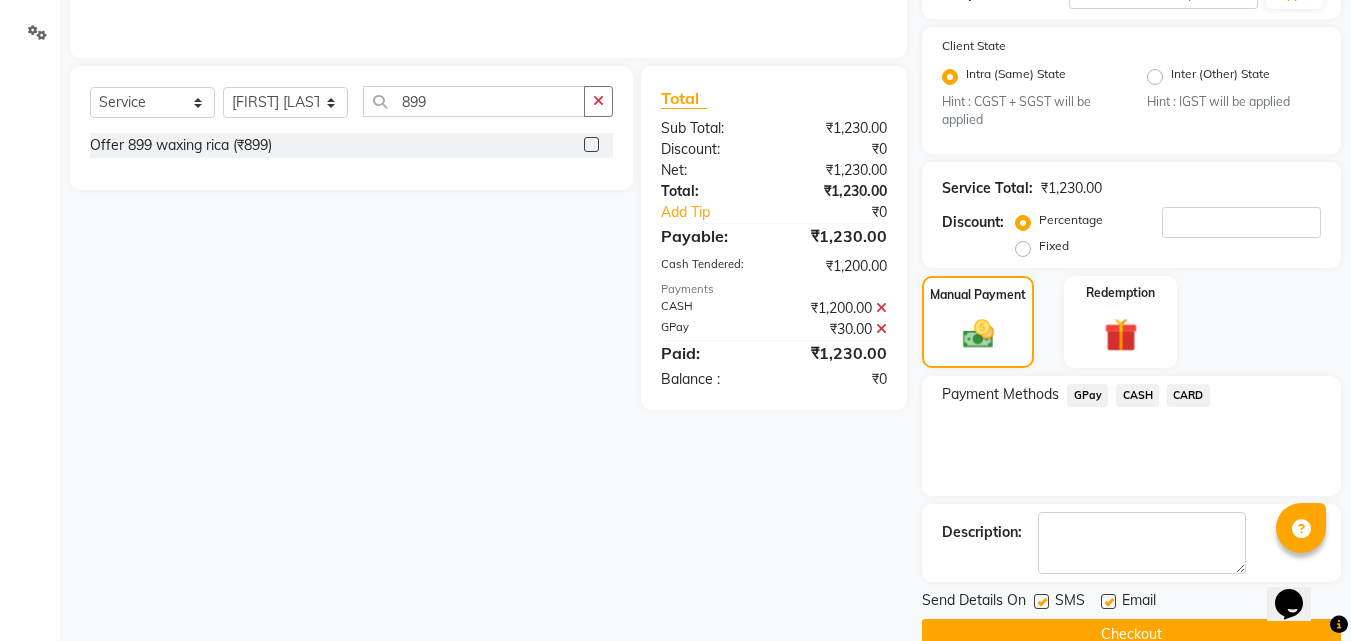 scroll, scrollTop: 449, scrollLeft: 0, axis: vertical 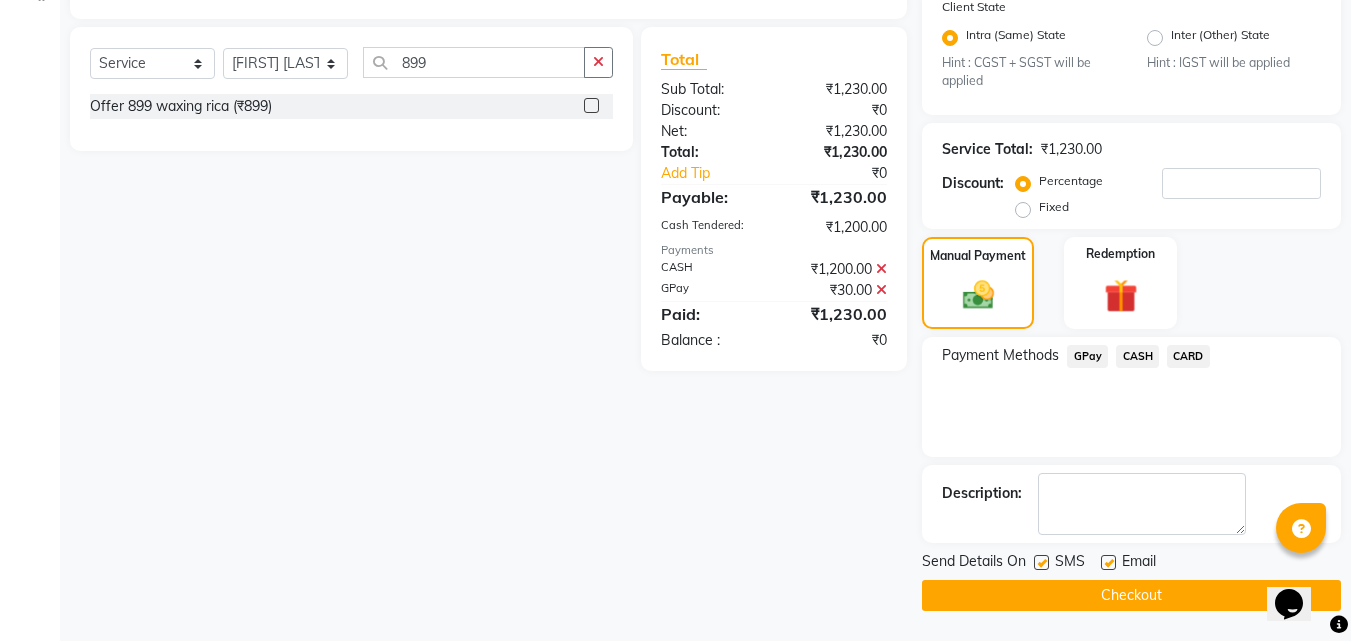 click 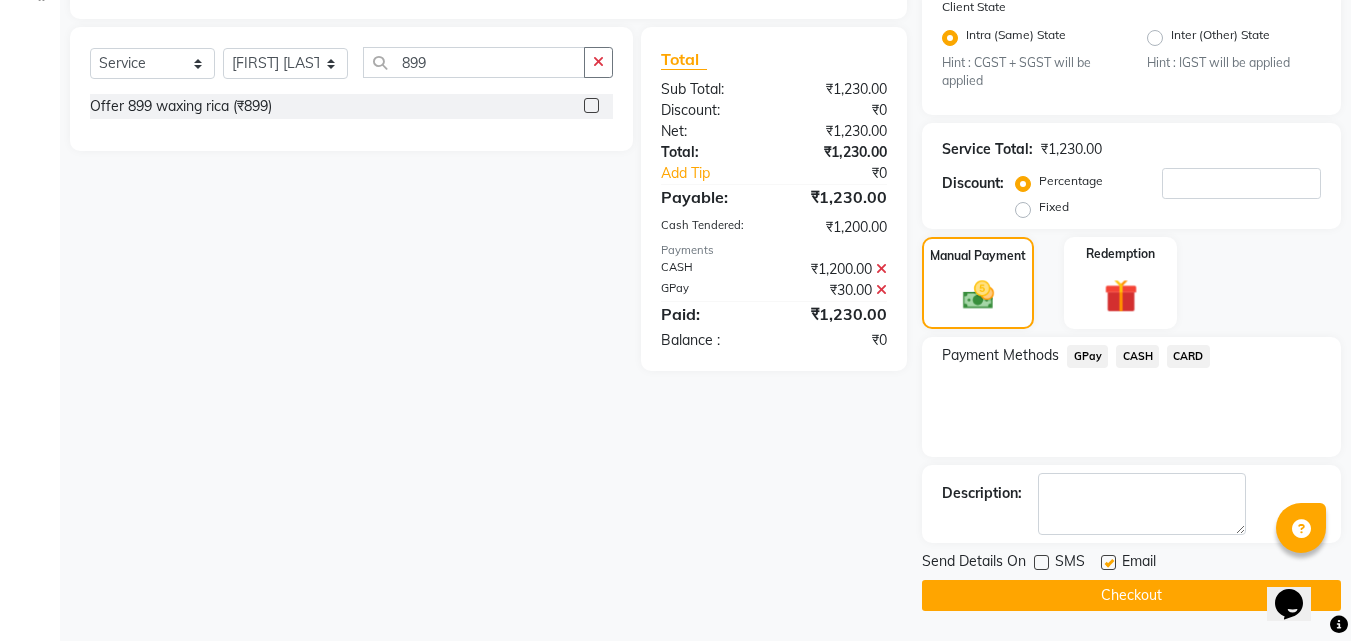 click on "Checkout" 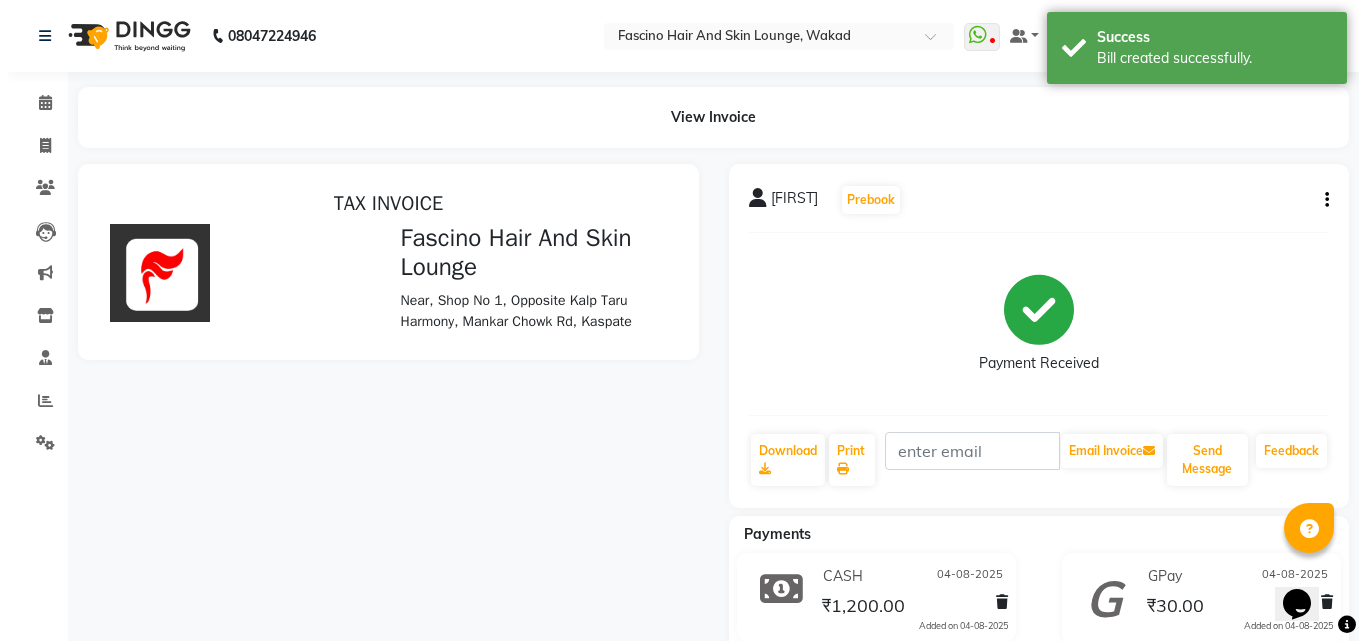scroll, scrollTop: 0, scrollLeft: 0, axis: both 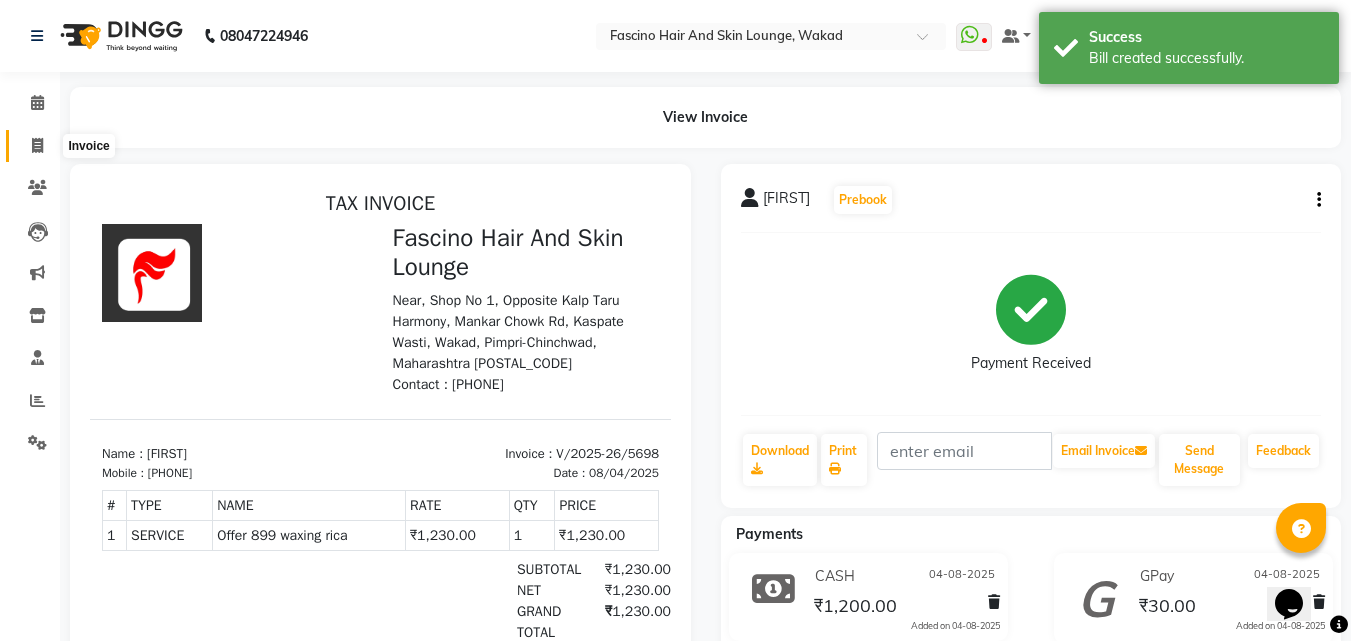 click 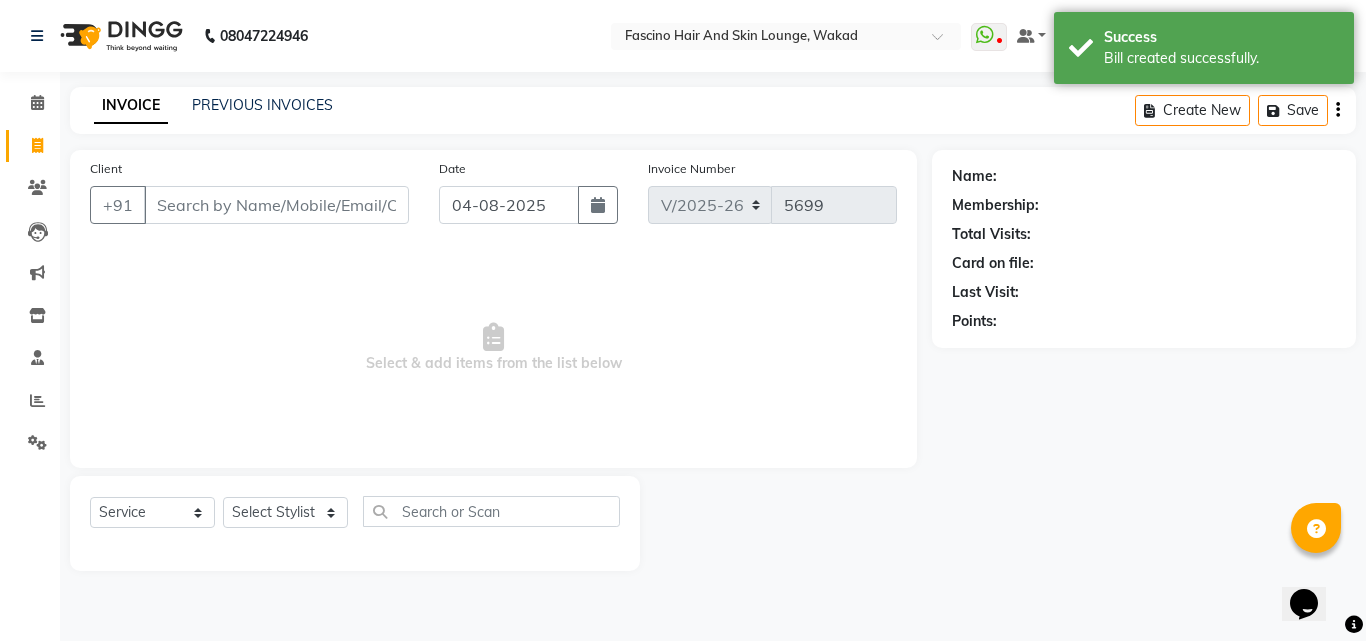click on "08047224946 Select Location × Fascino Hair And Skin Lounge, Wakad WhatsApp Status ✕ Status: Disconnected Most Recent Message: 11-03-2025 09:05 AM Recent Service Activity: 11-03-2025 09:03 AM 08047224946 Whatsapp Settings Default Panel My Panel English ENGLISH Español العربية मराठी हिंदी ગુજરાતી தமிழ் 中文 Notifications nothing to show 8805000650 Manage Profile Change Password Sign out Version:3.16.0" 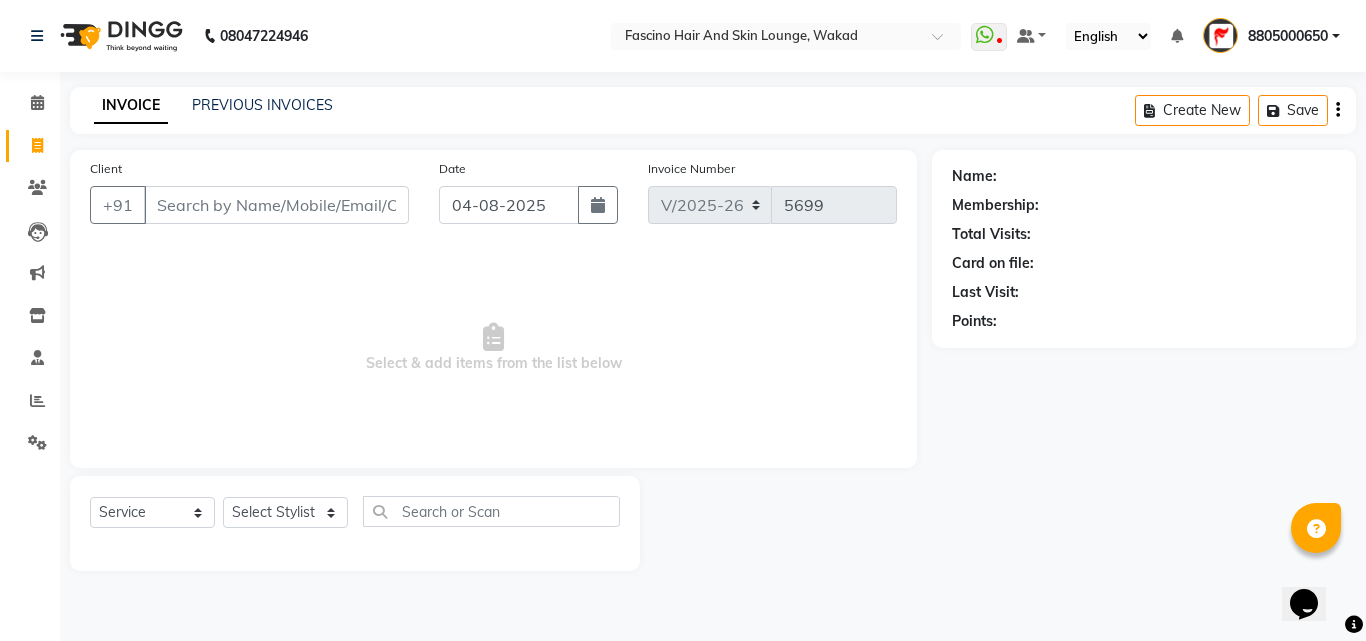 click on "8805000650" at bounding box center [1288, 36] 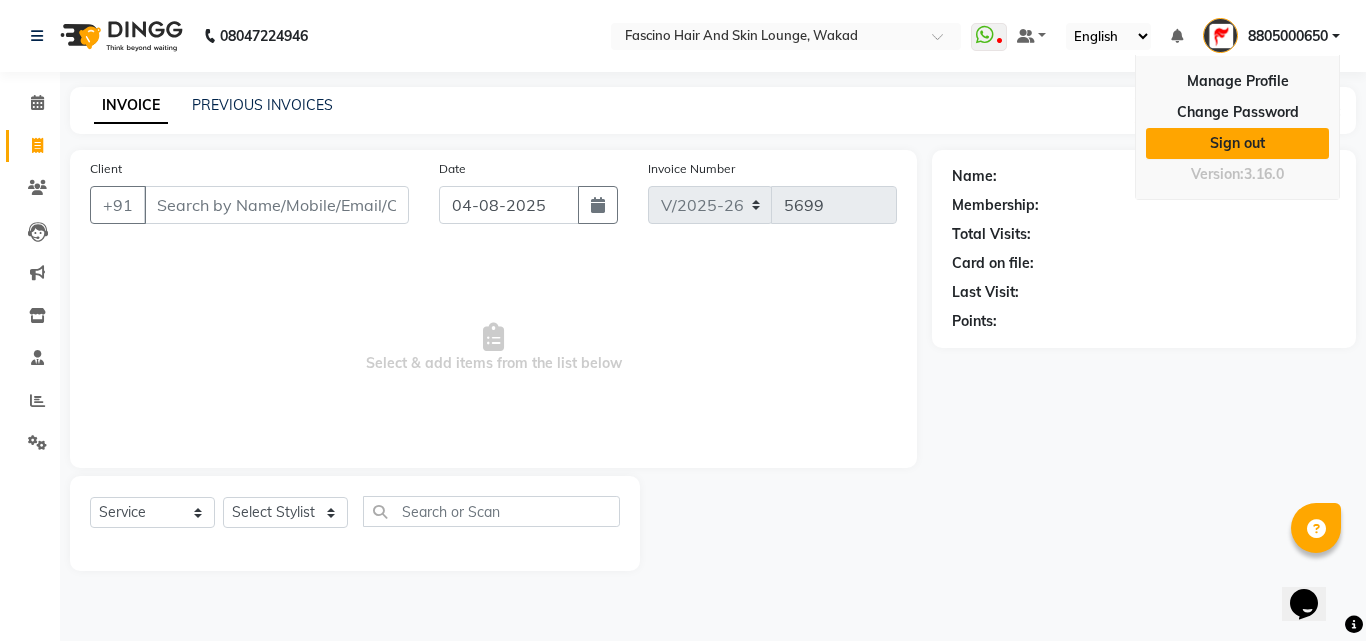 click on "Sign out" at bounding box center (1237, 143) 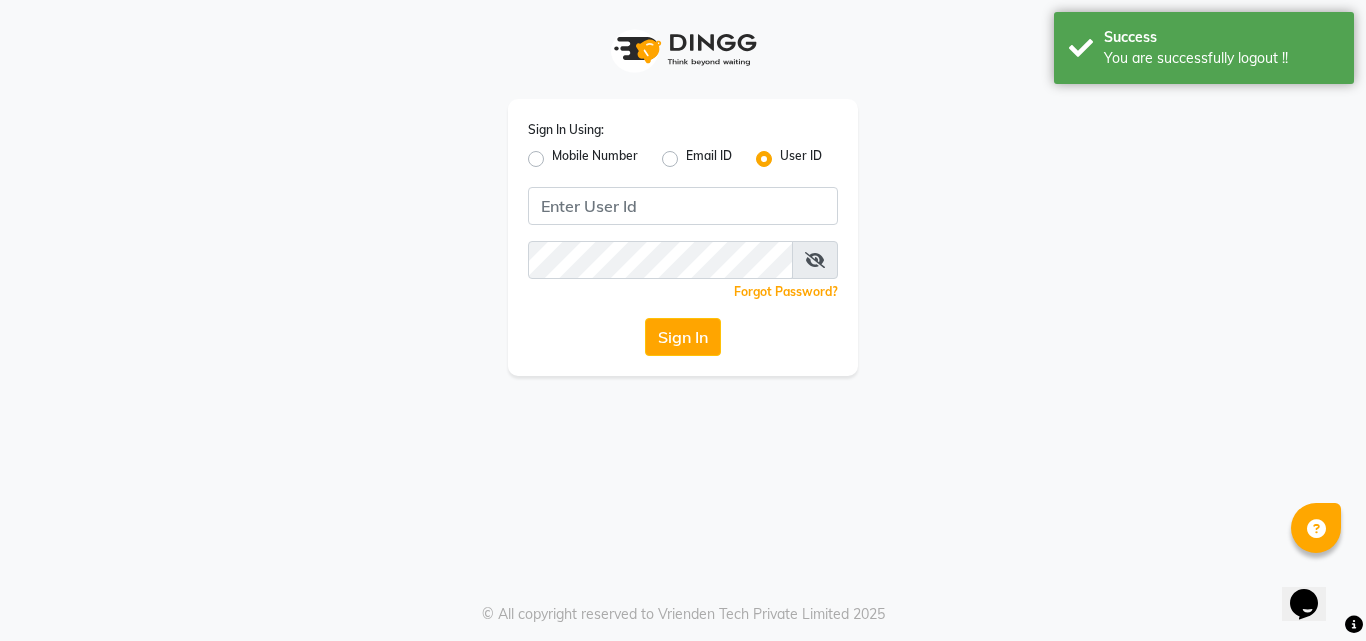 click on "Mobile Number" 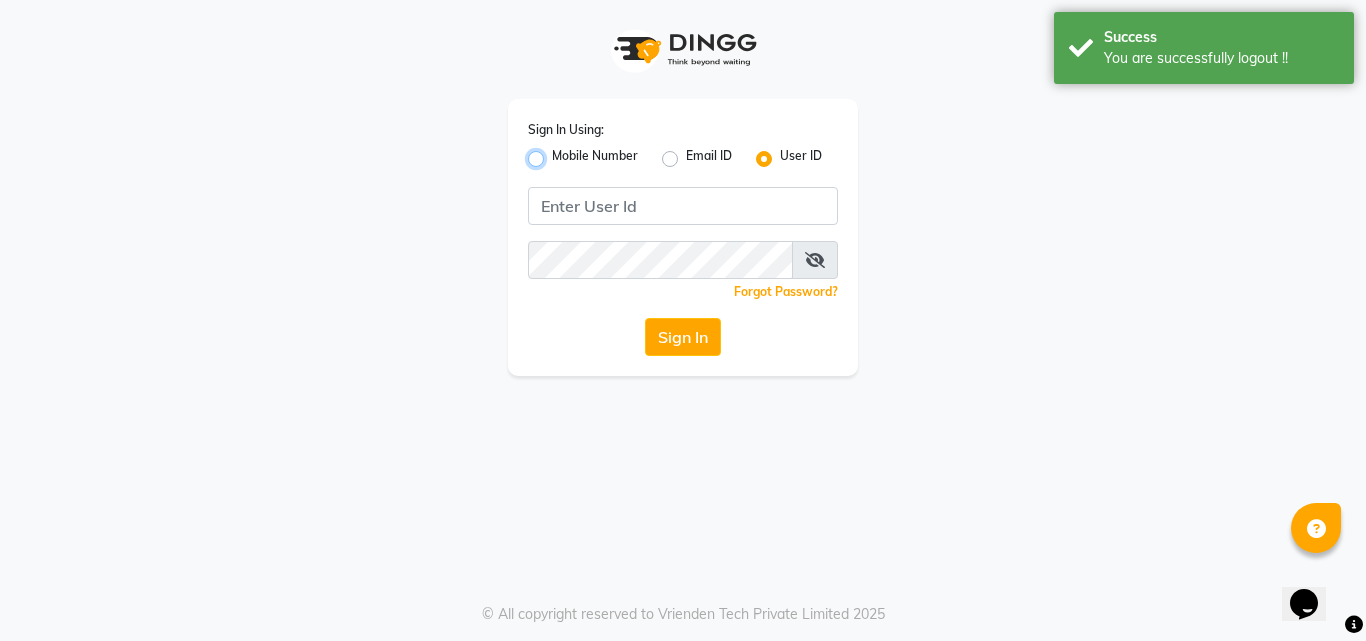 click on "Mobile Number" at bounding box center [558, 153] 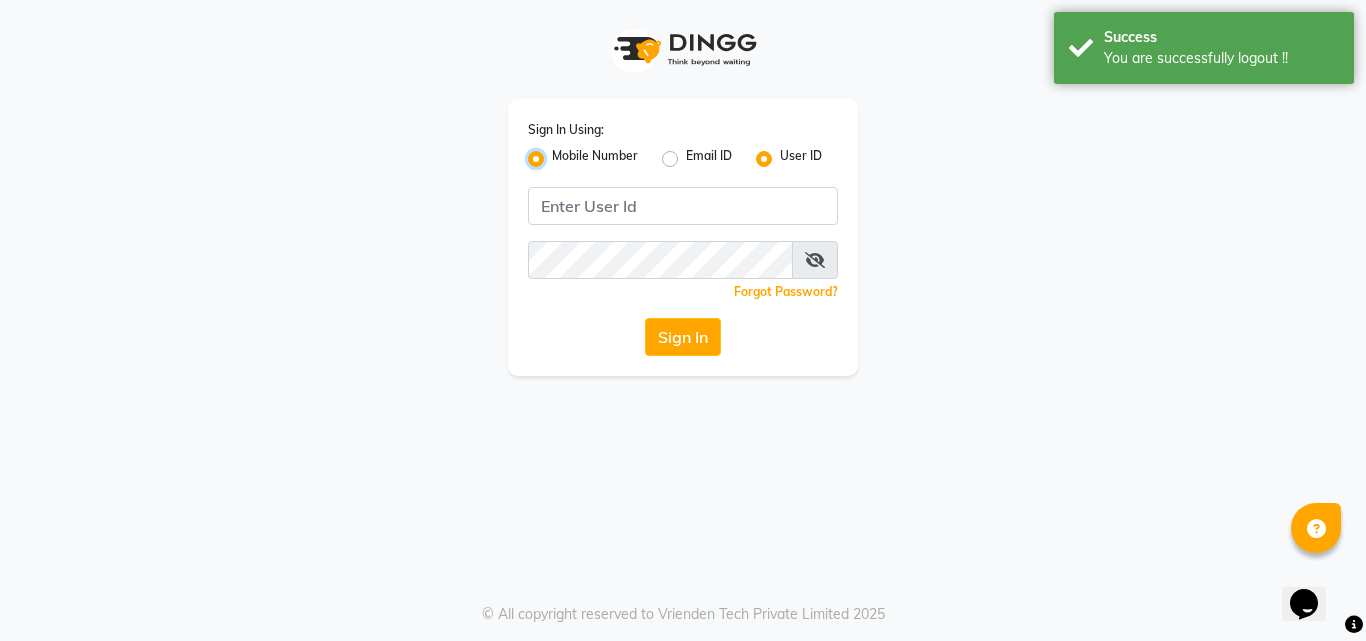 radio on "false" 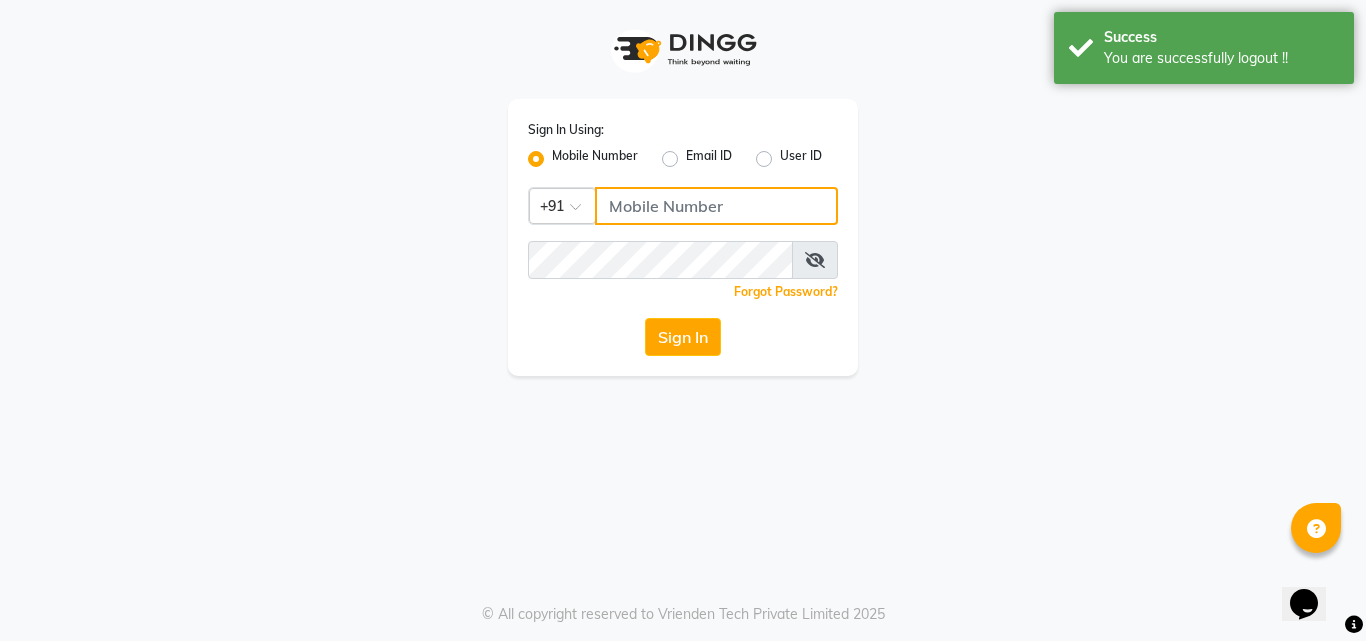 click 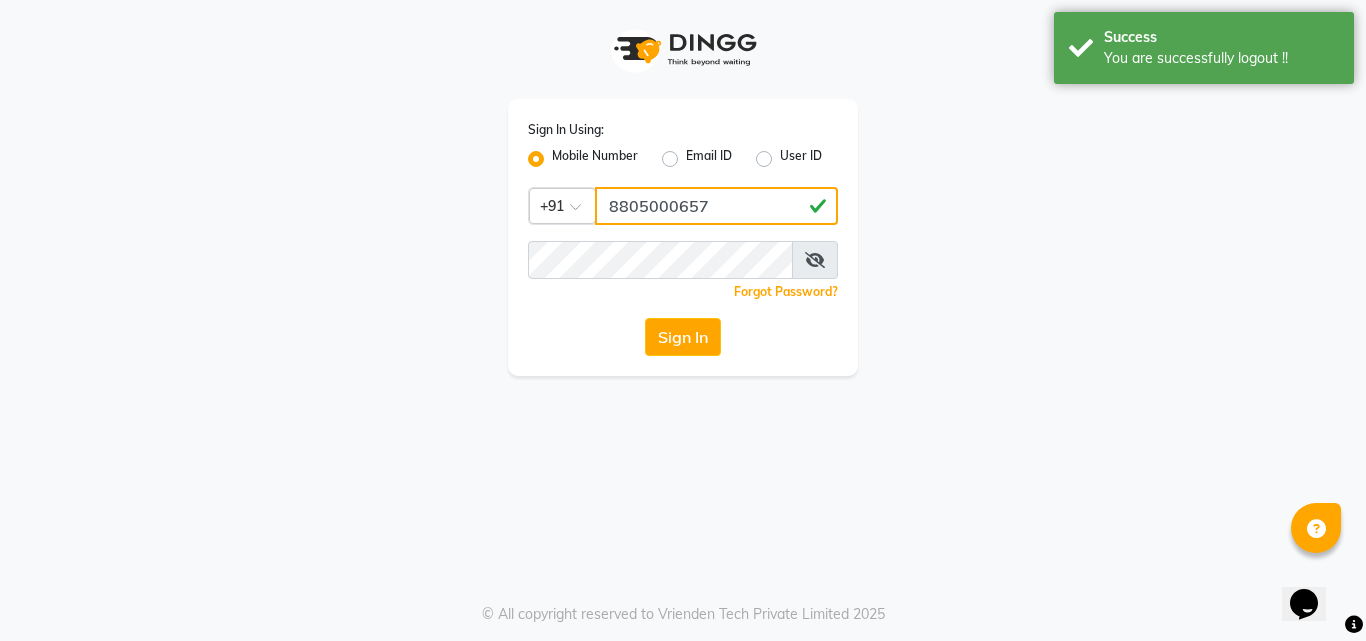 type on "8805000657" 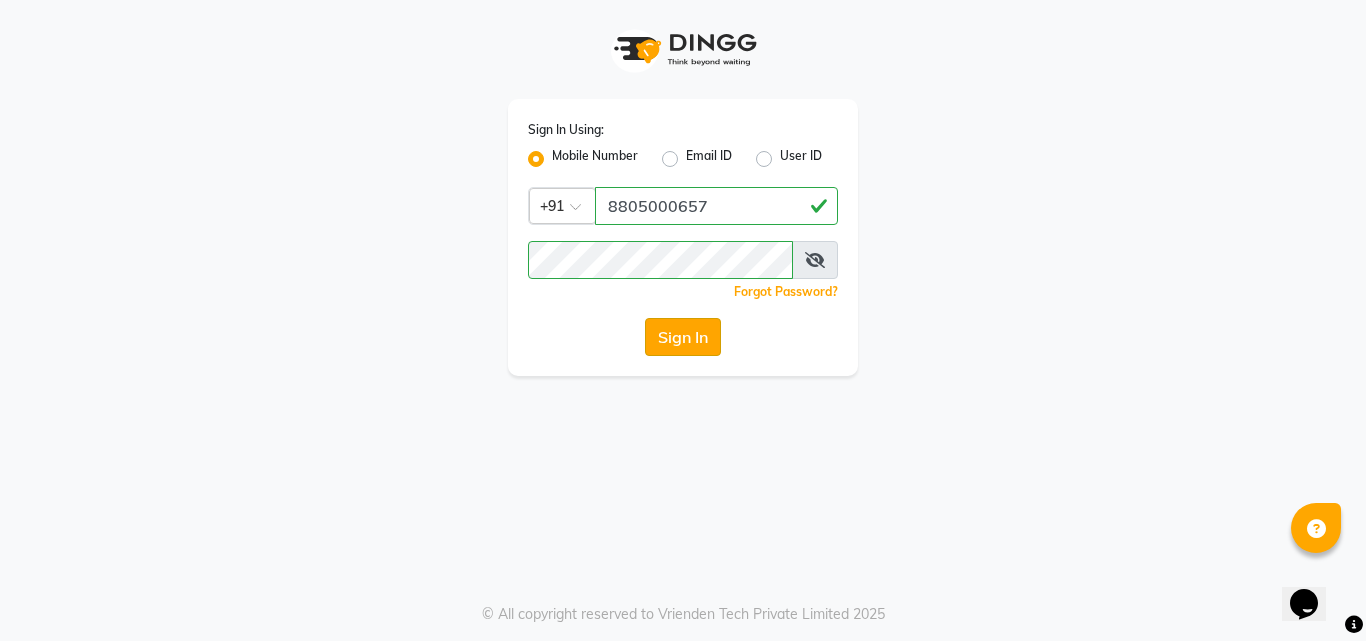 click on "Sign In" 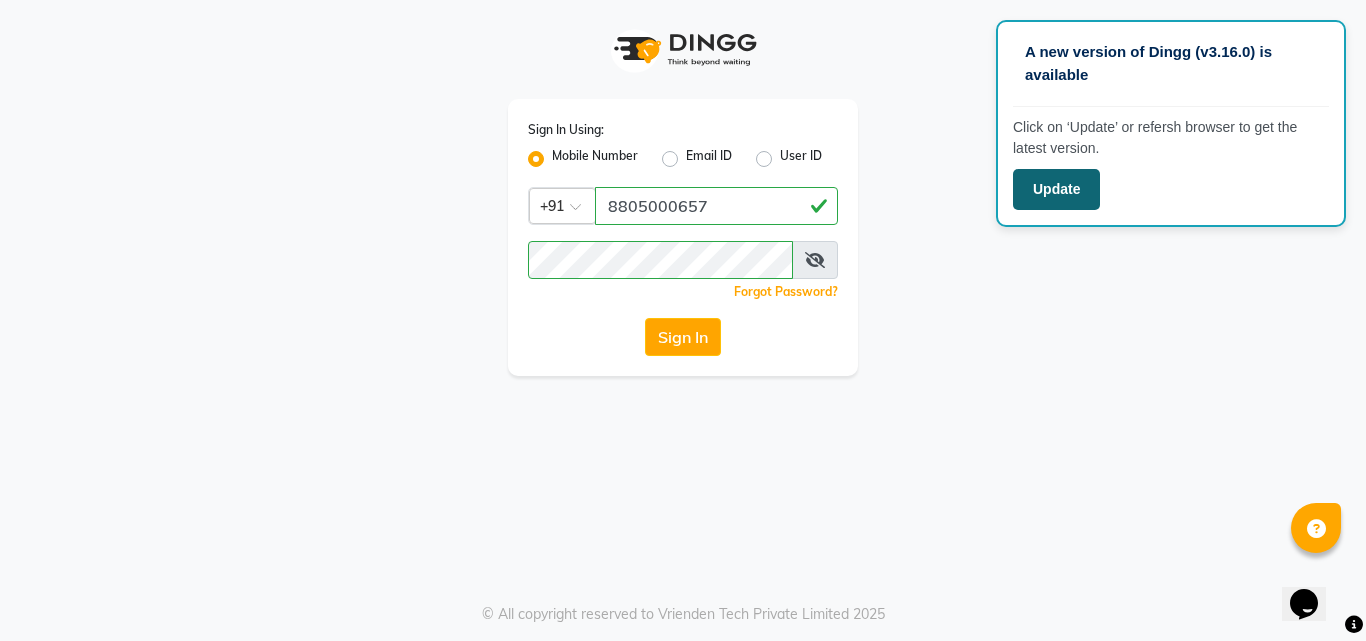 click on "Update" 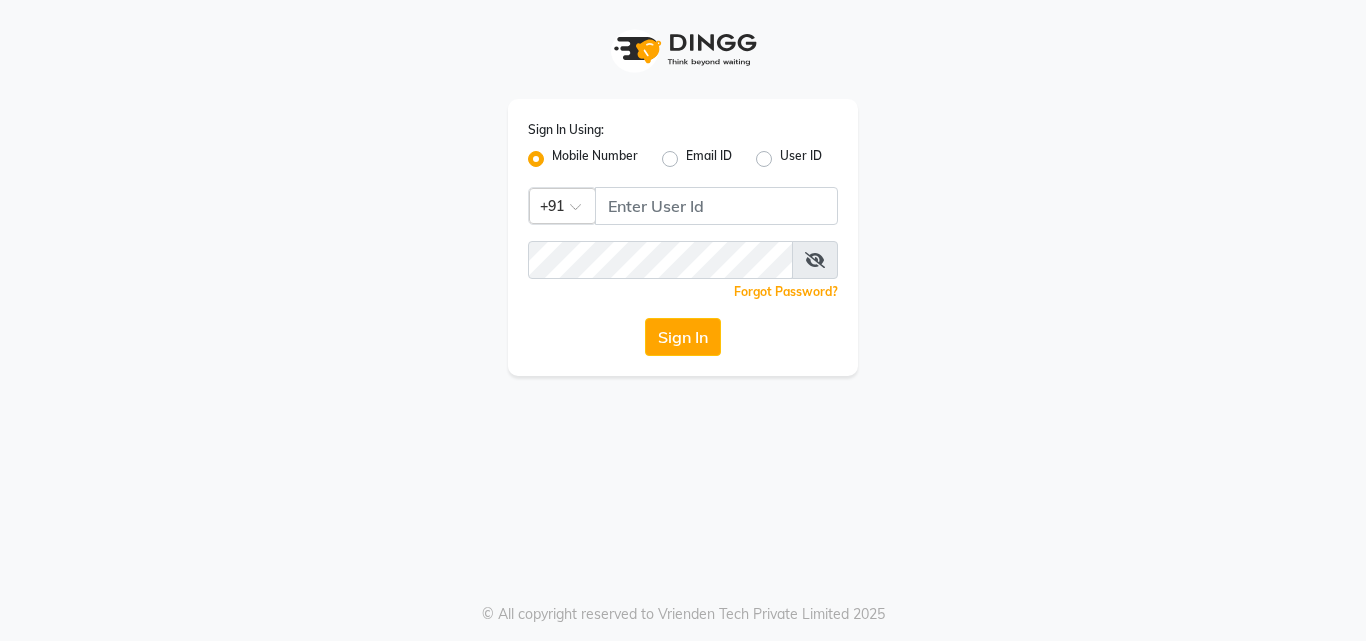 scroll, scrollTop: 0, scrollLeft: 0, axis: both 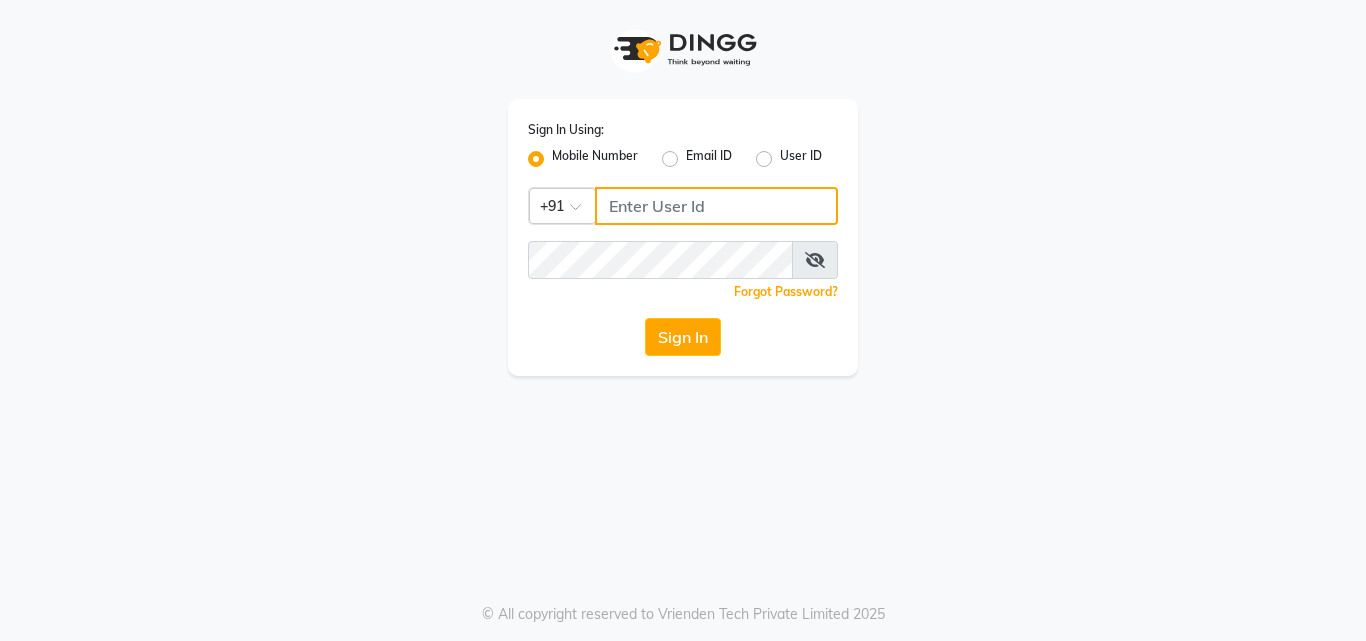 click 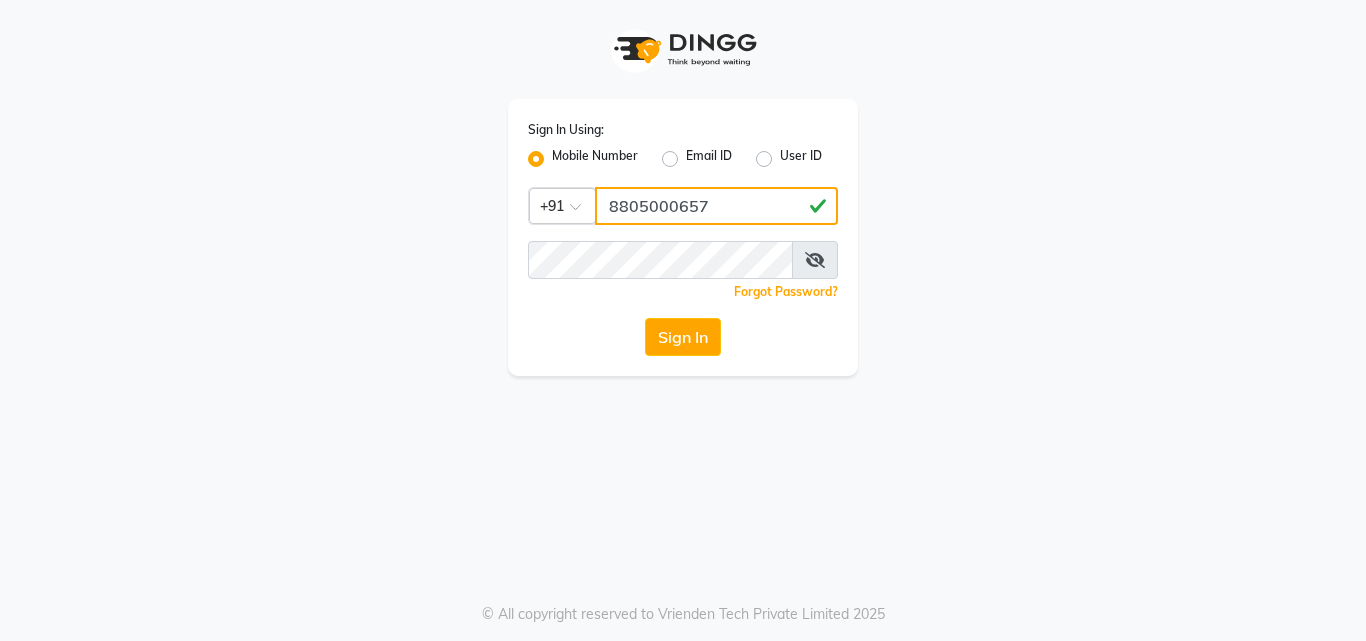 type on "8805000657" 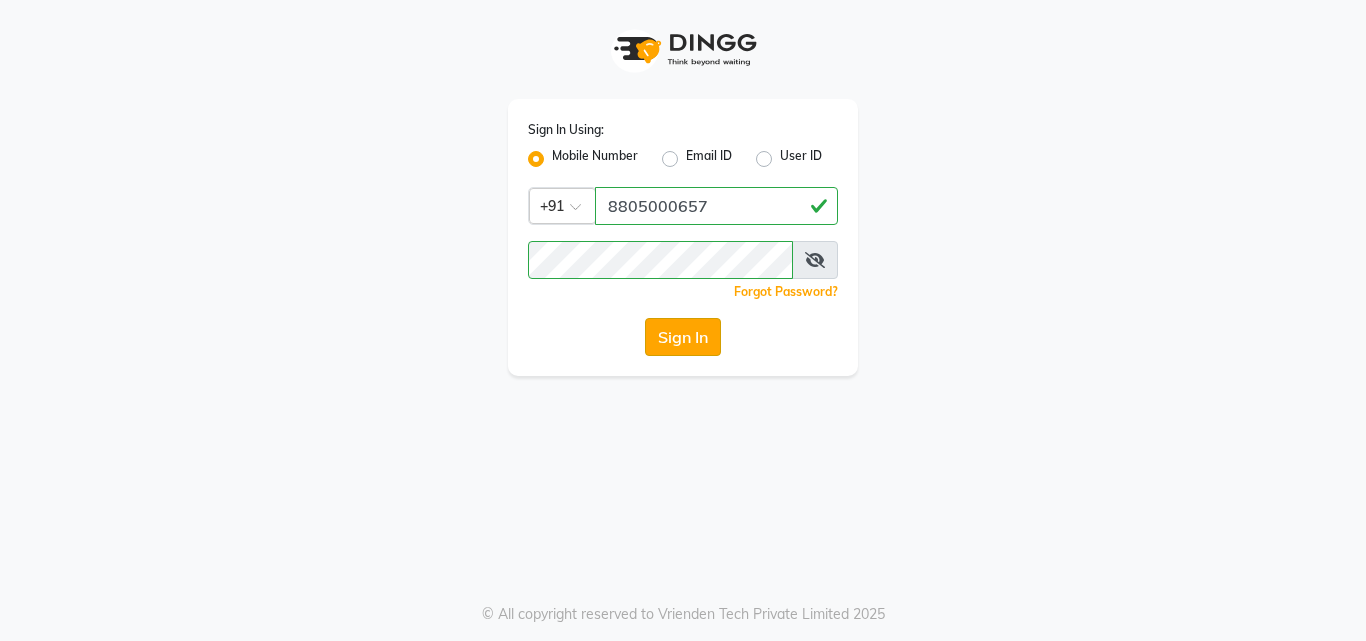 click on "Sign In" 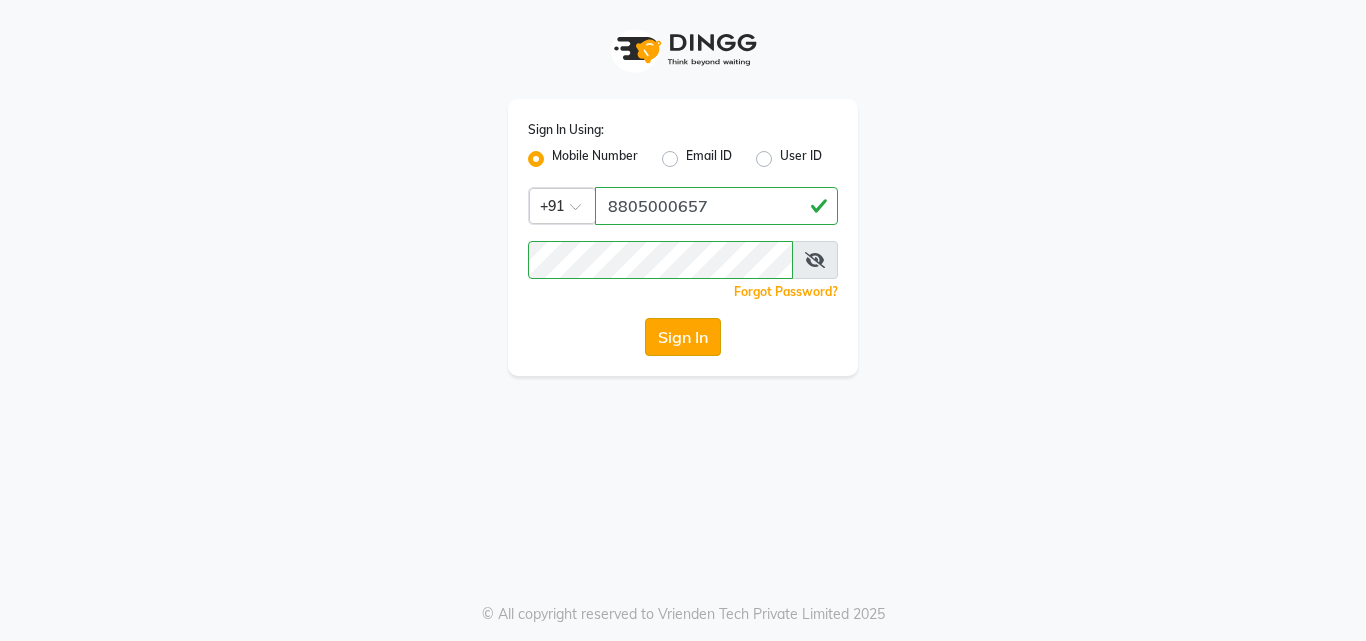 click on "Sign In" 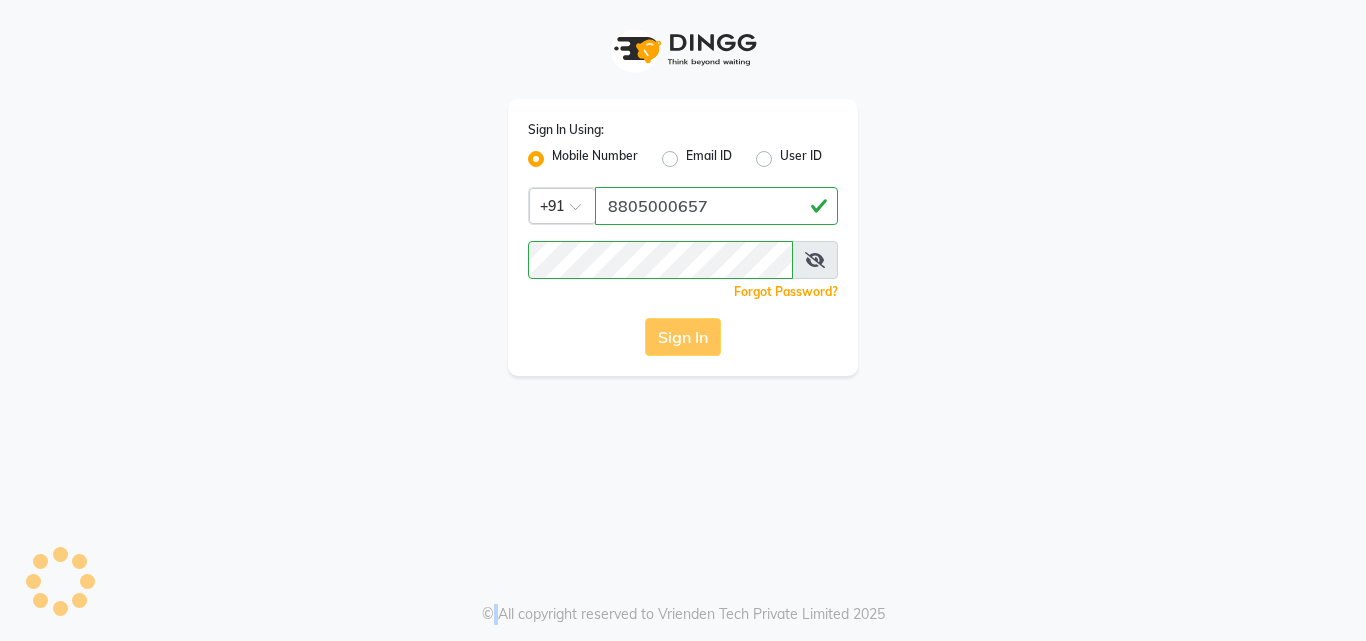 click on "Sign In" 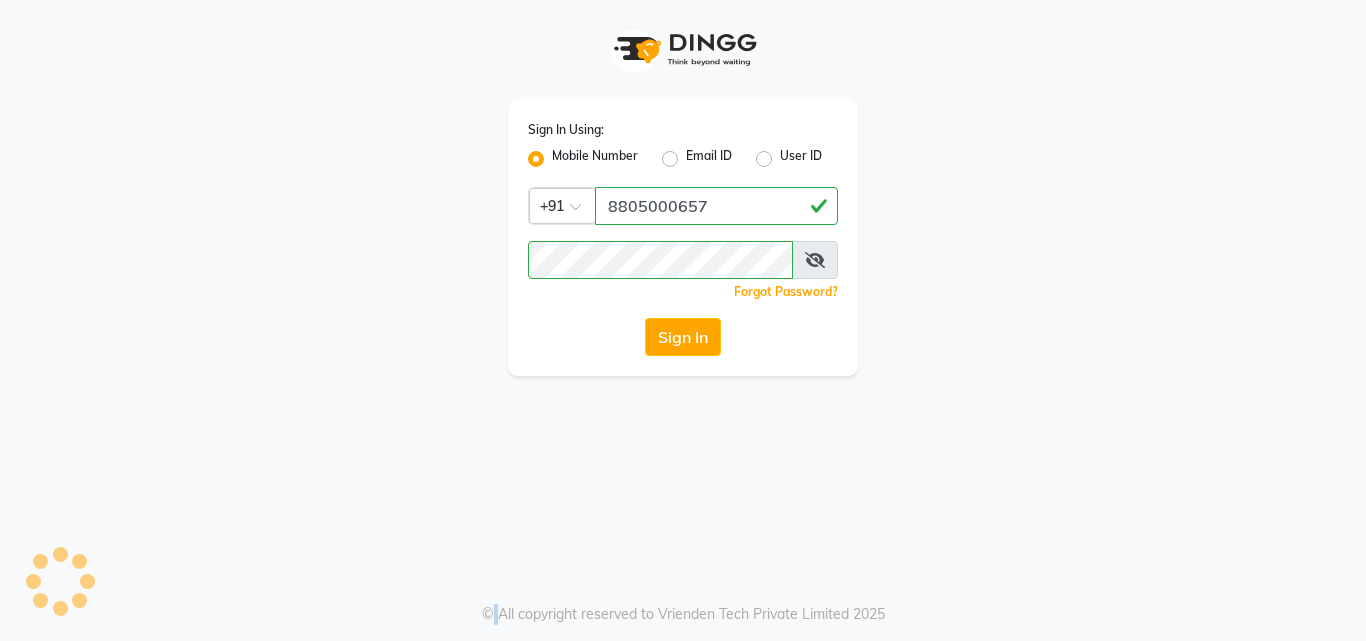 click on "Sign In" 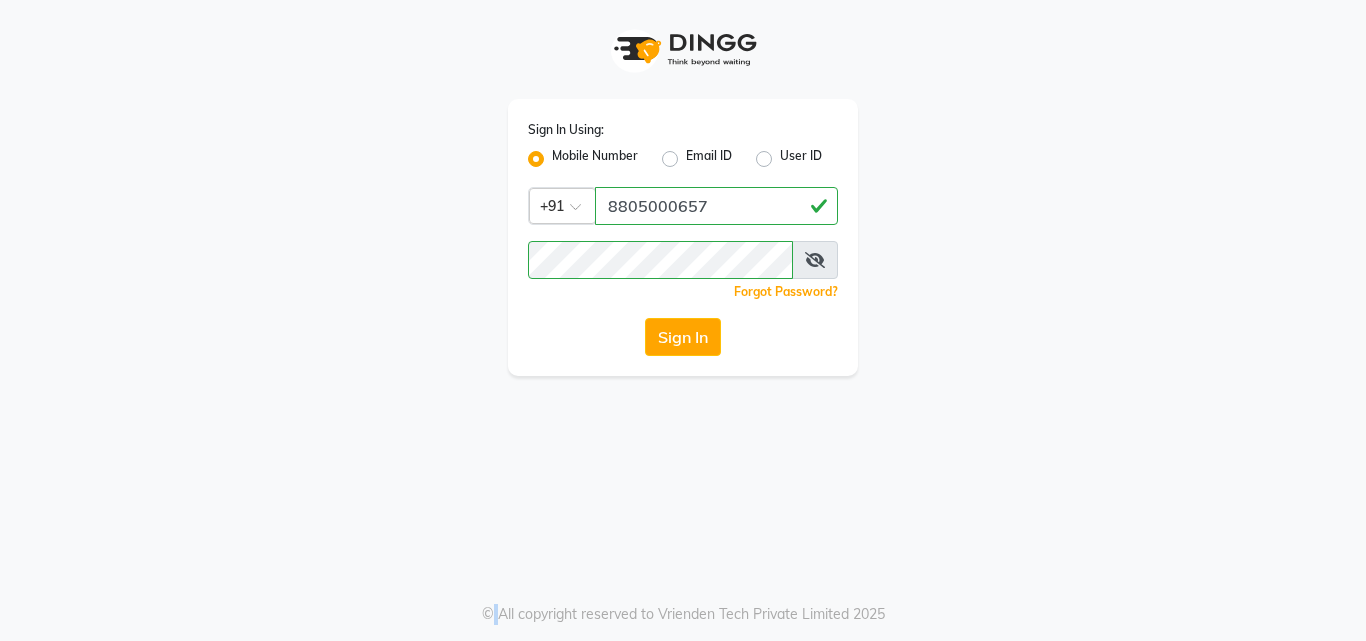 click on "Sign In" 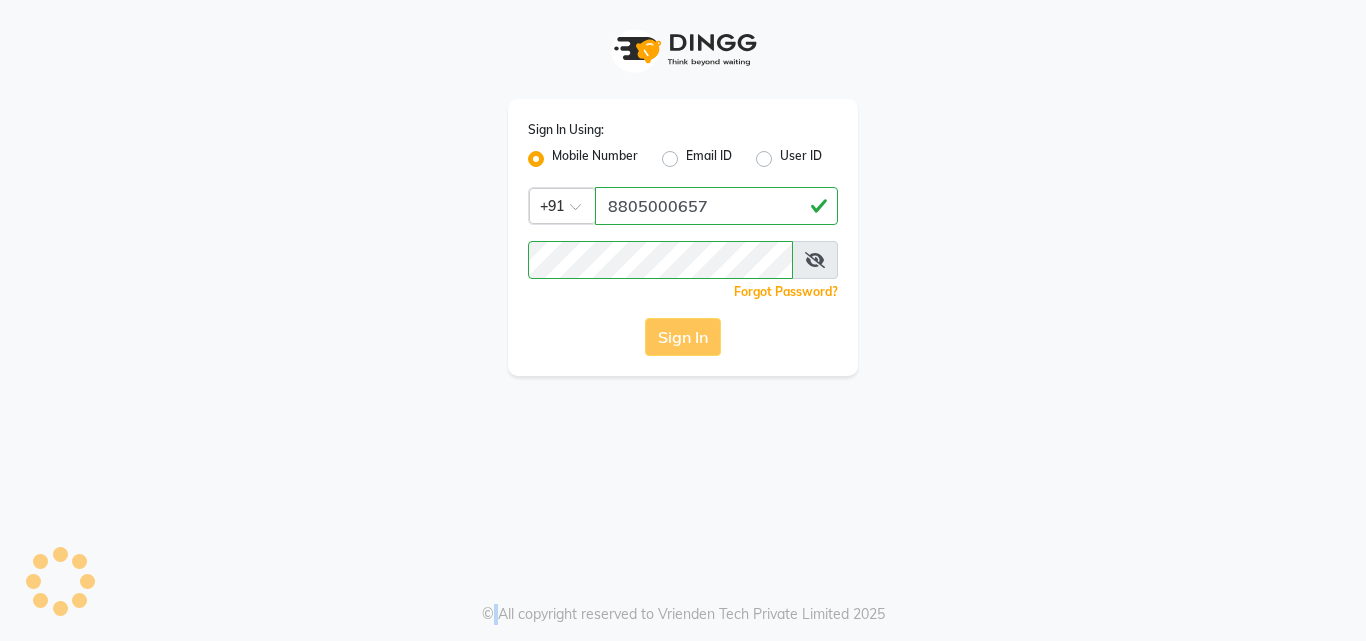click on "Sign In" 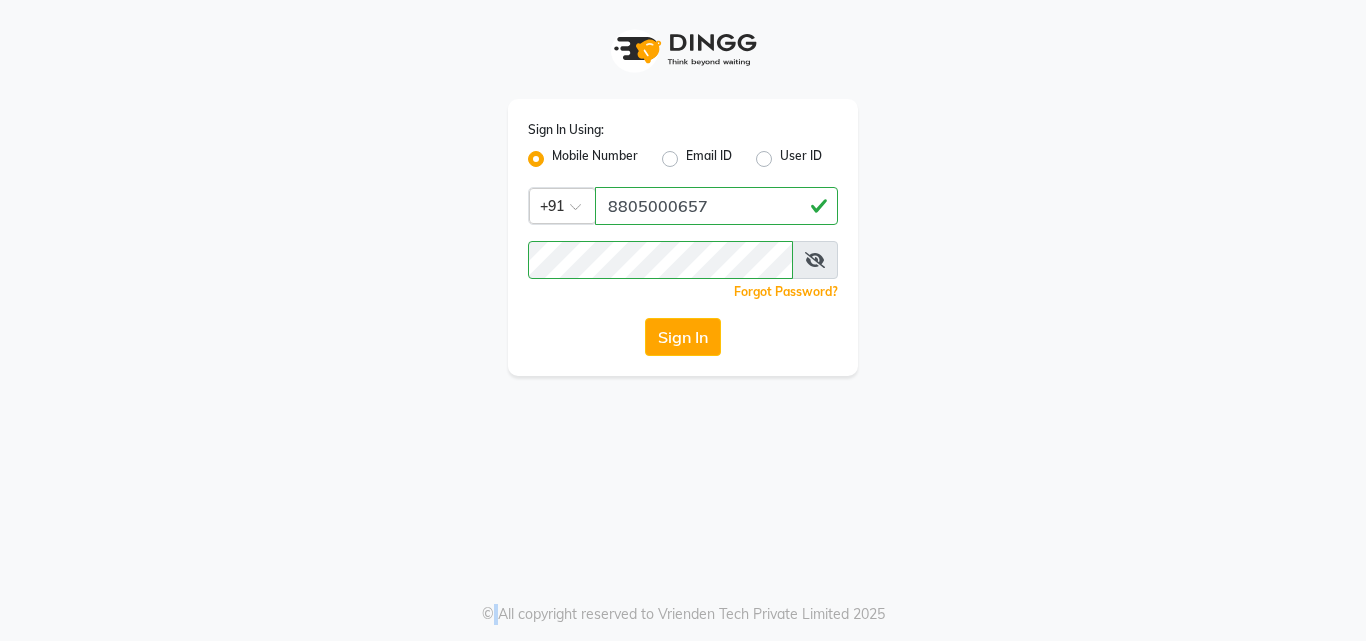 click on "Sign In" 